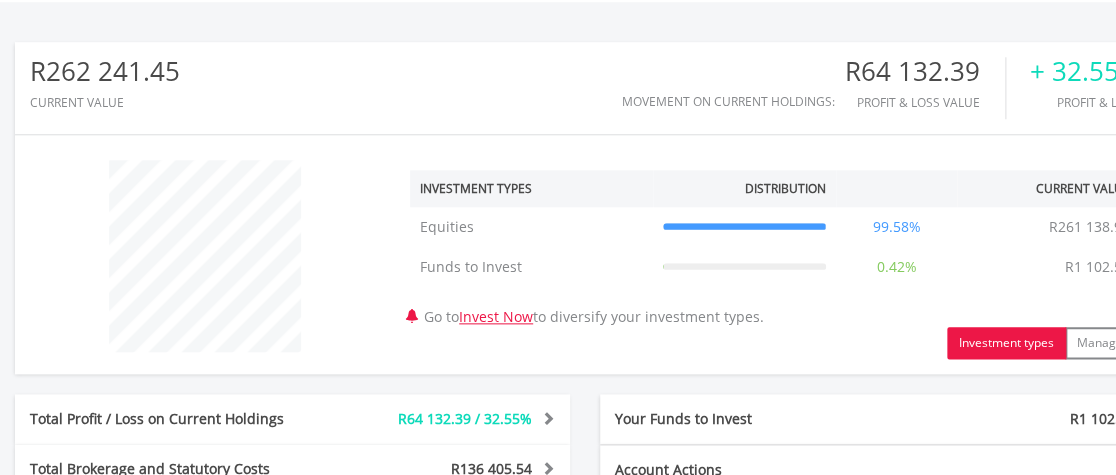 scroll, scrollTop: 926, scrollLeft: 0, axis: vertical 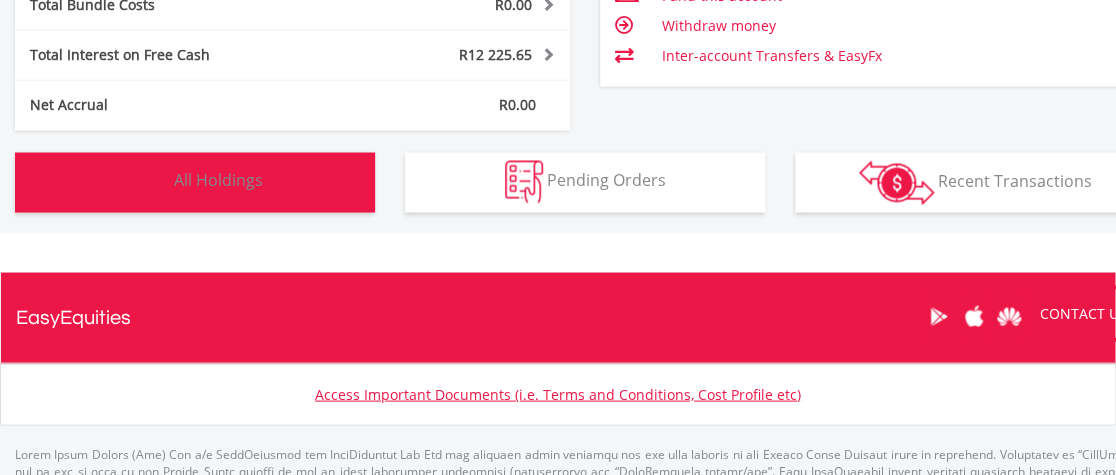 click on "All Holdings" at bounding box center (218, 180) 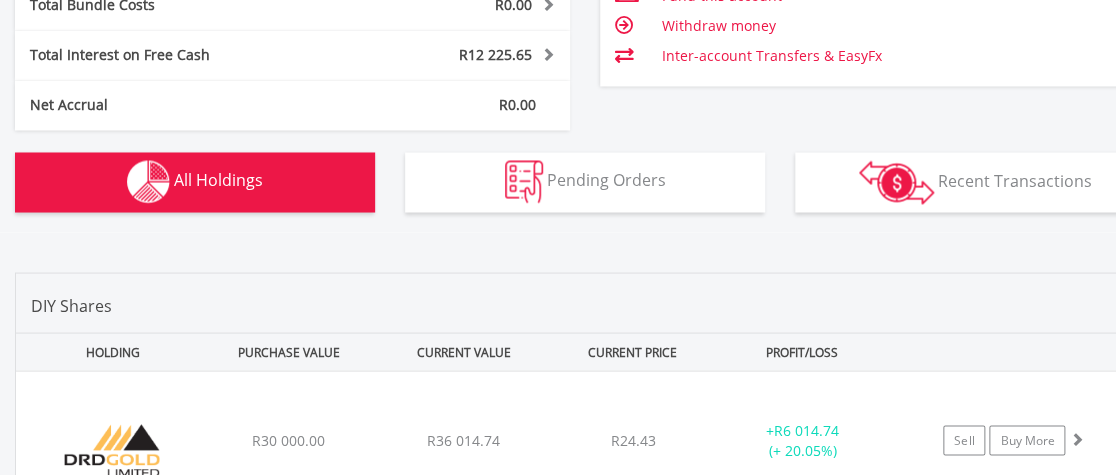 scroll, scrollTop: 1401, scrollLeft: 0, axis: vertical 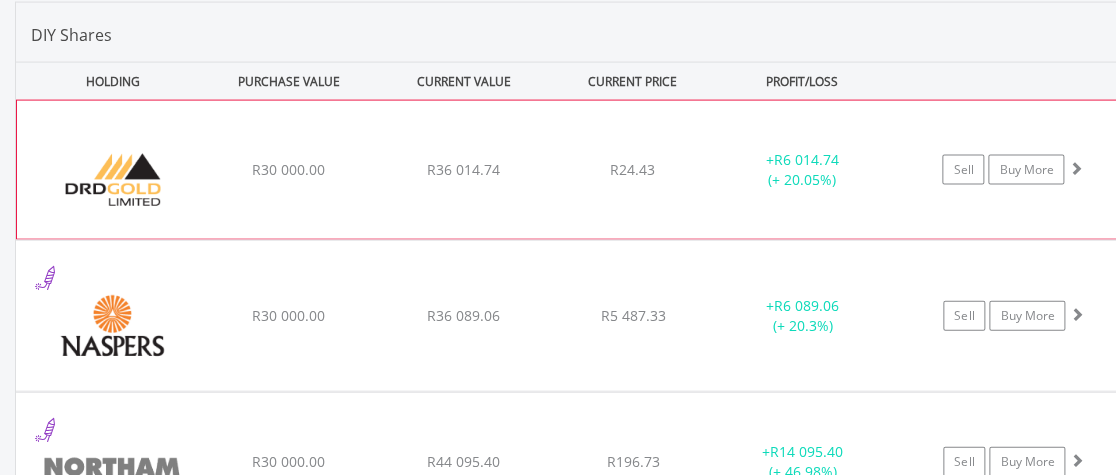 click on "﻿
DRD Gold Limited
R30 000.00
R36 014.74
R24.43
+  R6 014.74 (+ 20.05%)
Sell
Buy More" at bounding box center (585, 170) 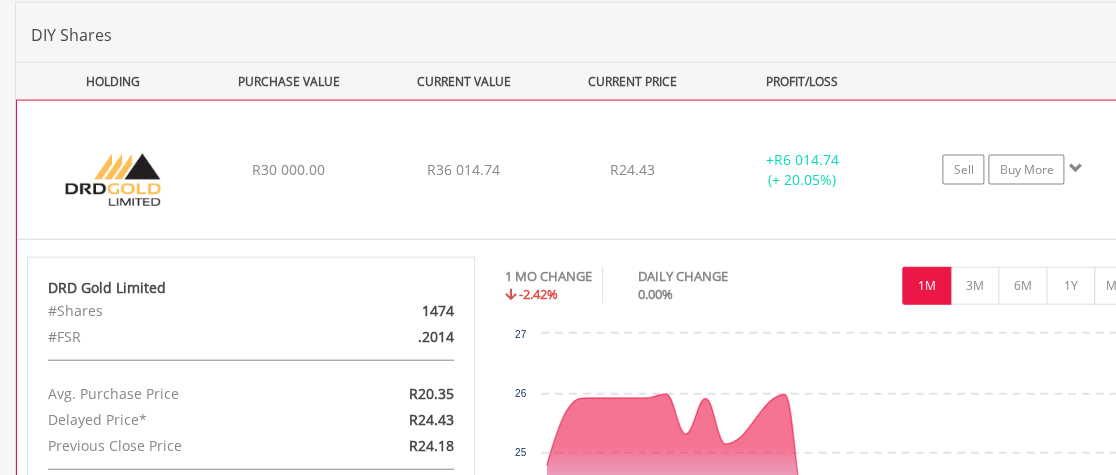 drag, startPoint x: 1087, startPoint y: 189, endPoint x: 1074, endPoint y: 214, distance: 28.178005 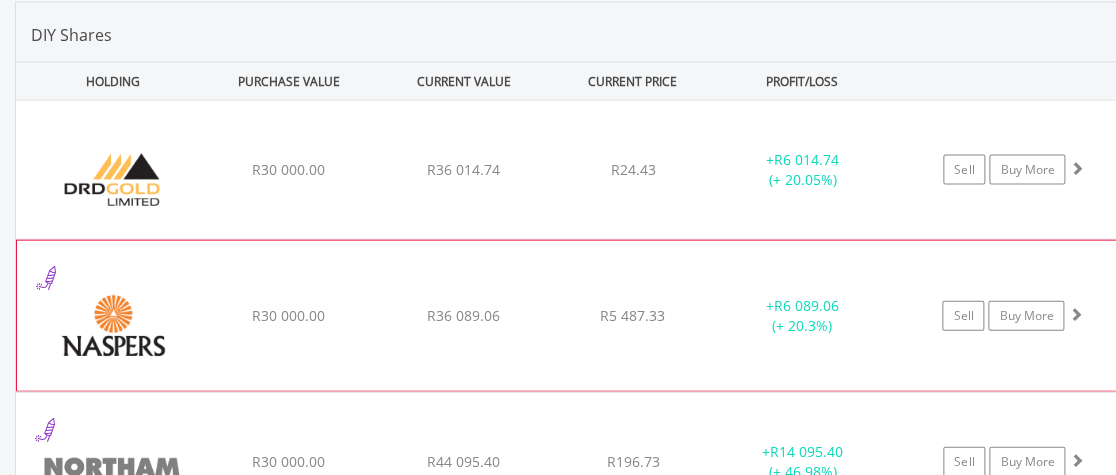 click on "﻿
Naspers Limited
R30 000.00
R36 089.06
R5 487.33
+  R6 089.06 (+ 20.3%)
Sell
Buy More" at bounding box center (585, 170) 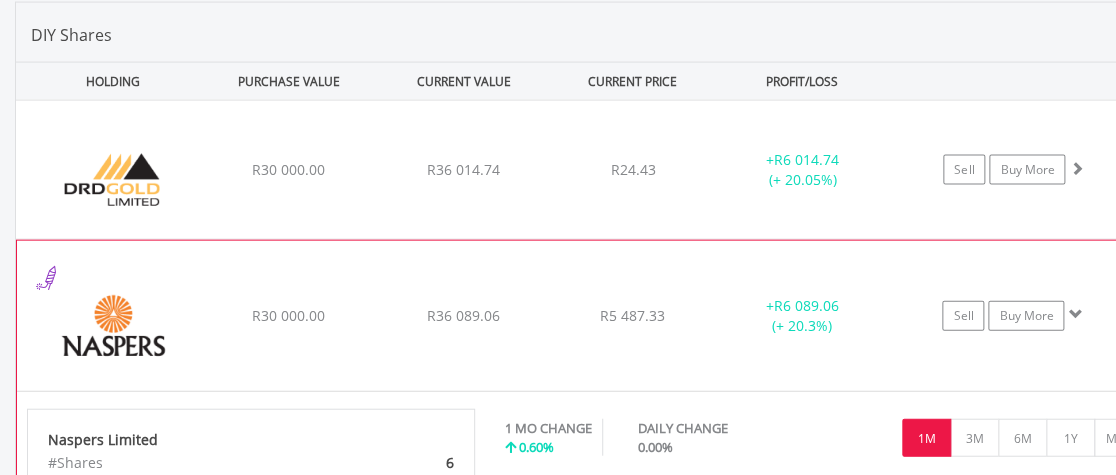 click on "﻿
Naspers Limited
R30 000.00
R36 089.06
R5 487.33
+  R6 089.06 (+ 20.3%)
Sell
Buy More" at bounding box center [585, 170] 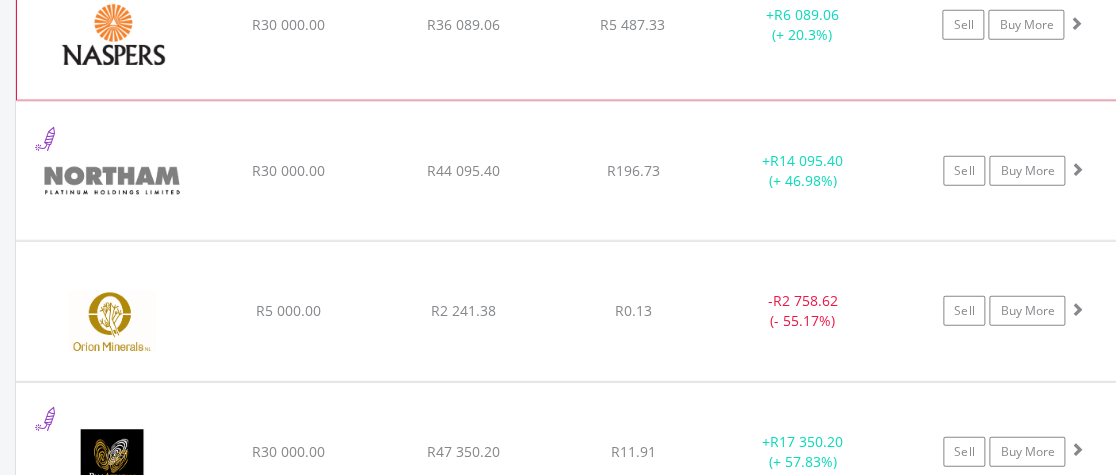 scroll, scrollTop: 1710, scrollLeft: 0, axis: vertical 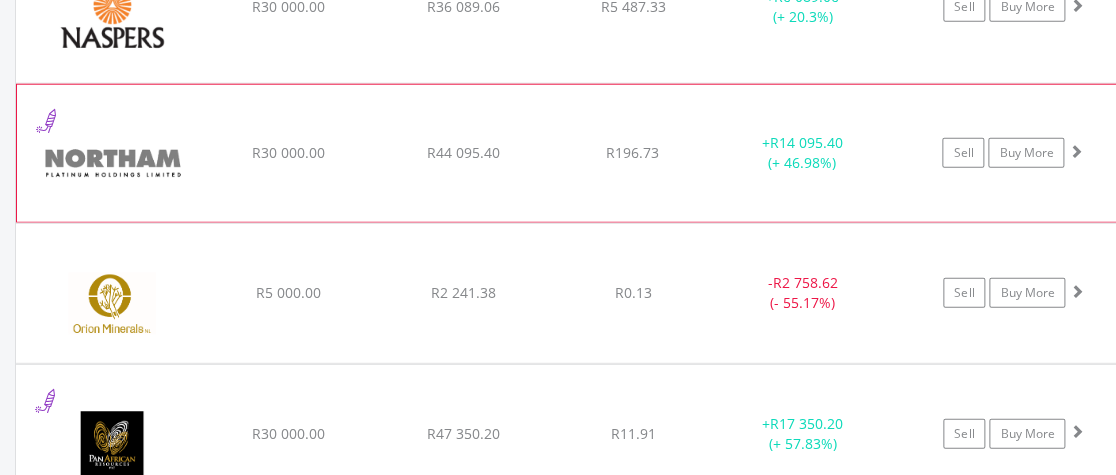 click on "﻿
Northam Platinum Holdings Ltd
R30 000.00
R44 095.40
R196.73
+  R14 095.40 (+ 46.98%)
Sell
Buy More" at bounding box center [585, -139] 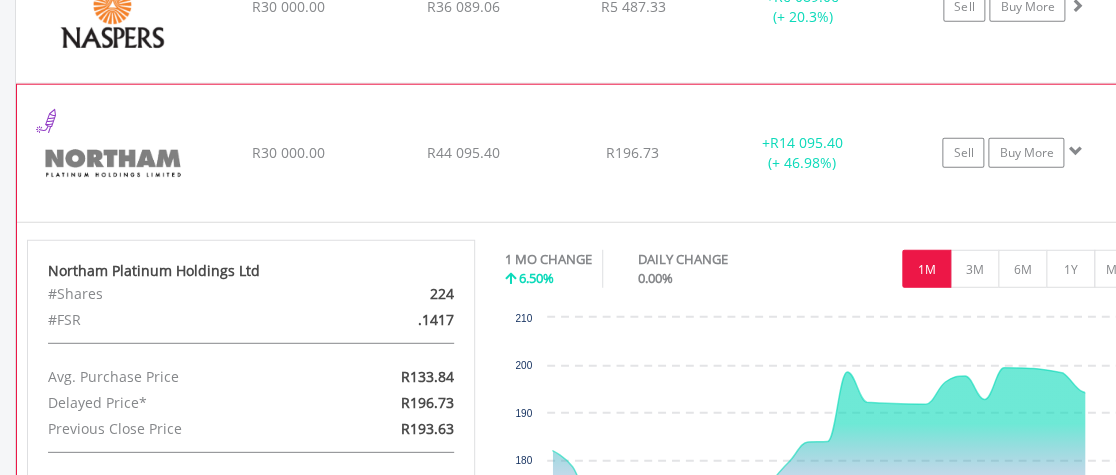 click on "﻿
Northam Platinum Holdings Ltd
R30 000.00
R44 095.40
R196.73
+  R14 095.40 (+ 46.98%)
Sell
Buy More" at bounding box center [585, -139] 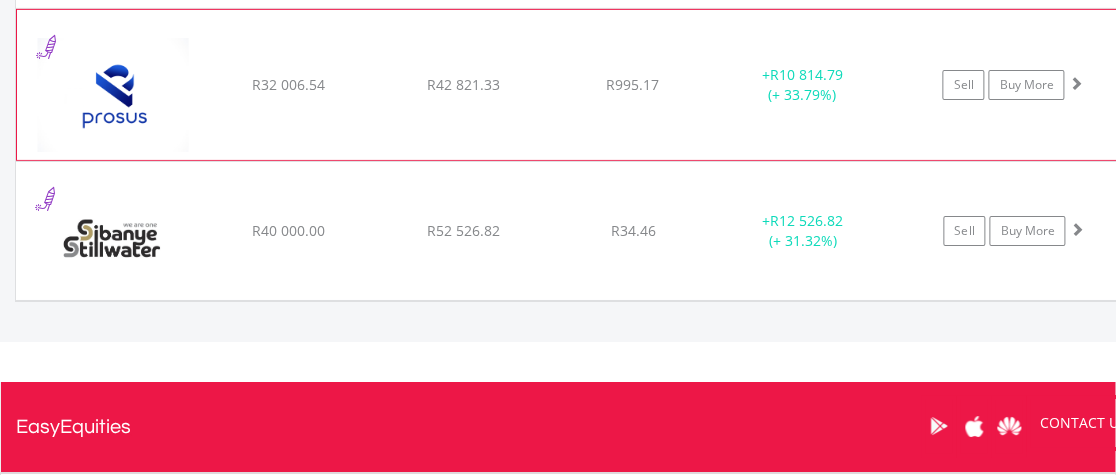 scroll, scrollTop: 2224, scrollLeft: 0, axis: vertical 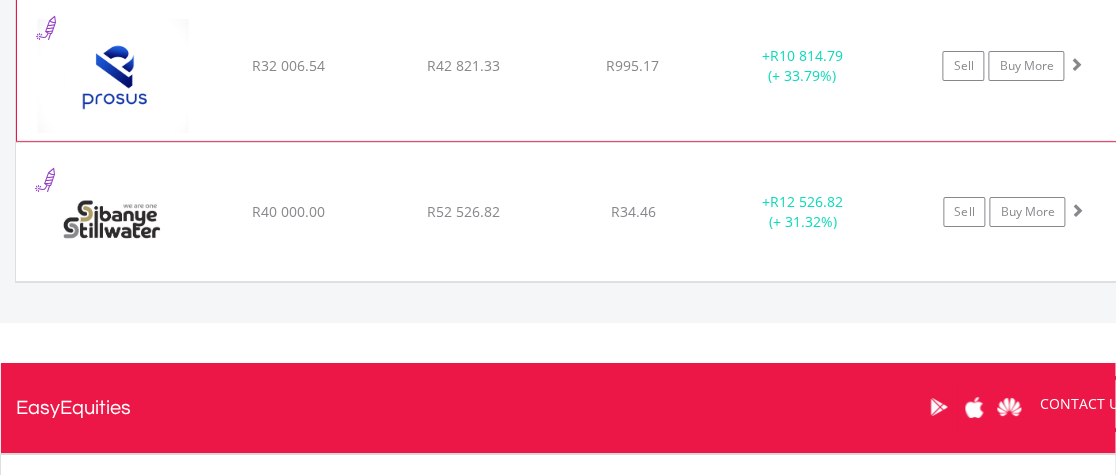 click on "﻿
Prosus N.V
R32 006.54
R42 821.33
R995.17
+  R10 814.79 (+ 33.79%)
Sell
Buy More" at bounding box center [585, -653] 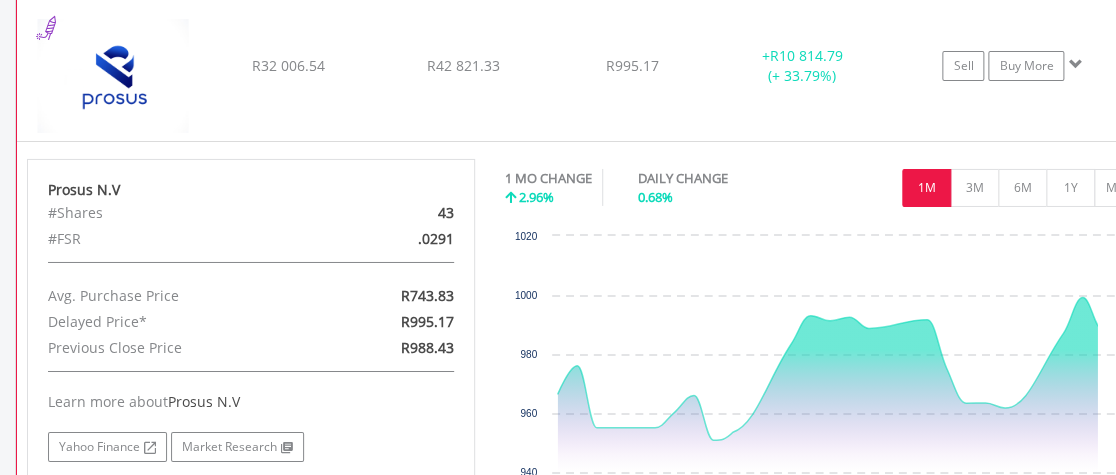 click on "﻿
Prosus N.V
R32 006.54
R42 821.33
R995.17
+  R10 814.79 (+ 33.79%)
Sell
Buy More" at bounding box center (585, -653) 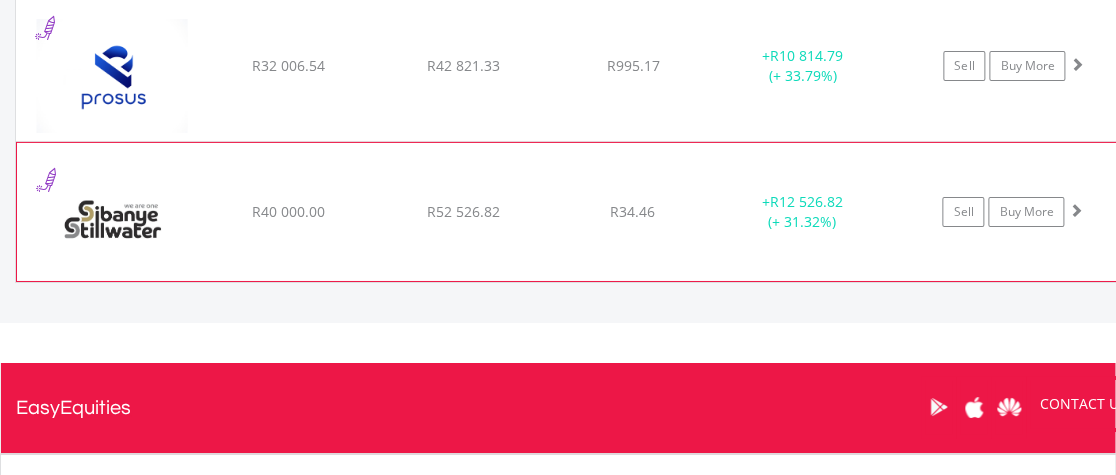 click on "﻿
Sibanye Stillwater Limited
R40 000.00
R52 526.82
R34.46
+  R12 526.82 (+ 31.32%)
Sell
Buy More" at bounding box center [585, -653] 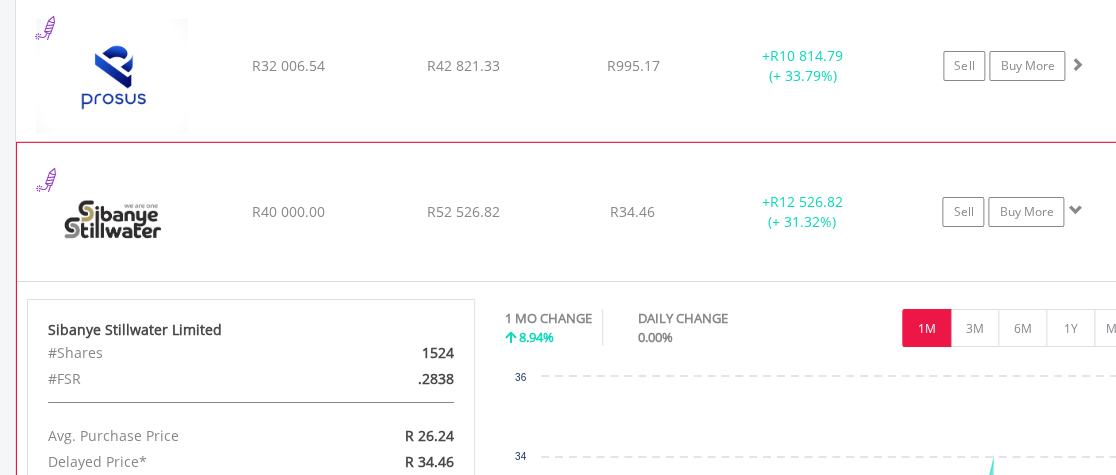 click on "﻿
Sibanye Stillwater Limited
R40 000.00
R52 526.82
R34.46
+  R12 526.82 (+ 31.32%)
Sell
Buy More" at bounding box center [585, -653] 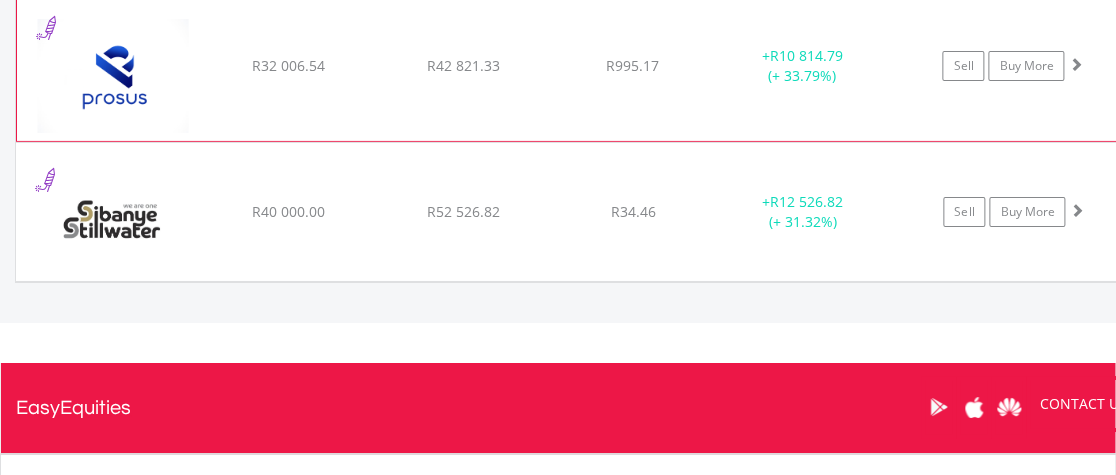 click on "Sell
Buy More" at bounding box center [1023, -653] 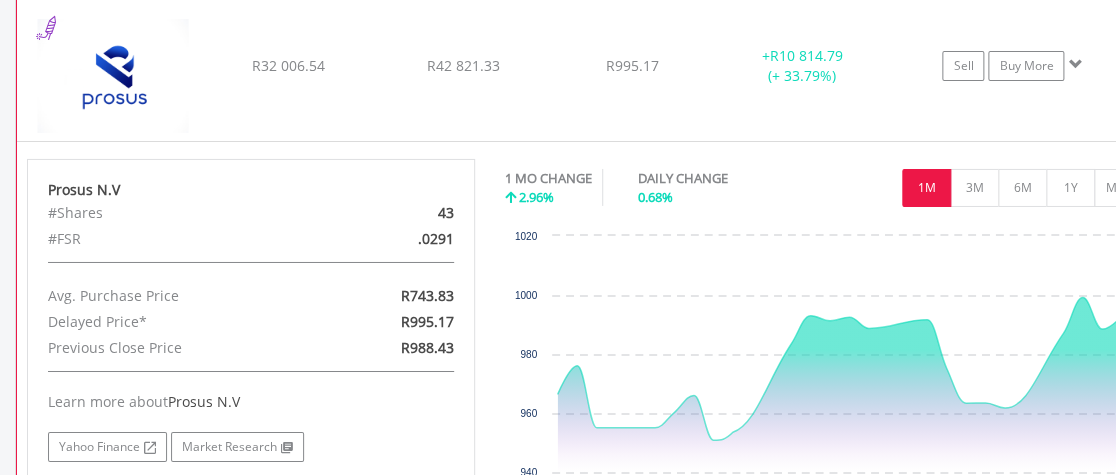 click on "Sell
Buy More" at bounding box center [1023, -653] 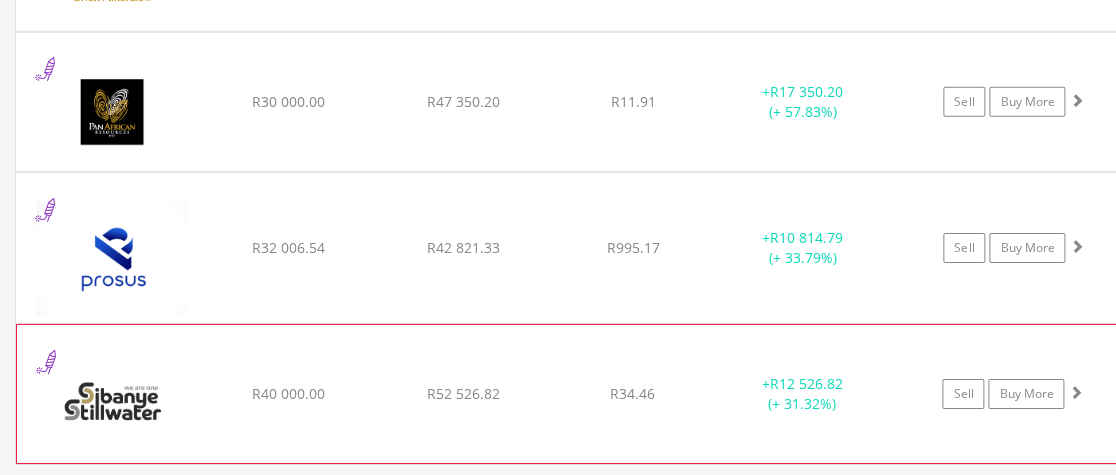 scroll, scrollTop: 2018, scrollLeft: 0, axis: vertical 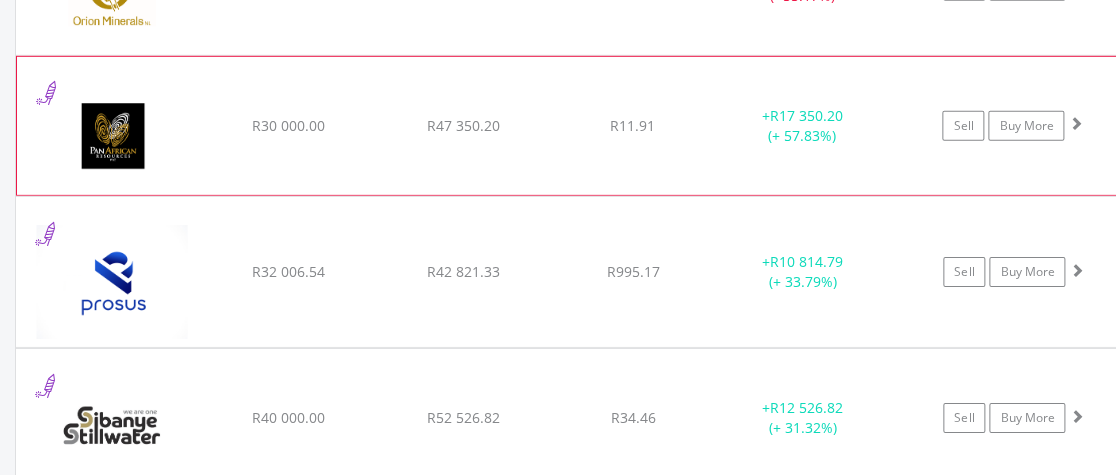 click on "﻿
Pan African Resource PLC
R30 000.00
R47 350.20
R11.91
+  R17 350.20 (+ 57.83%)
Sell
Buy More" at bounding box center (585, -447) 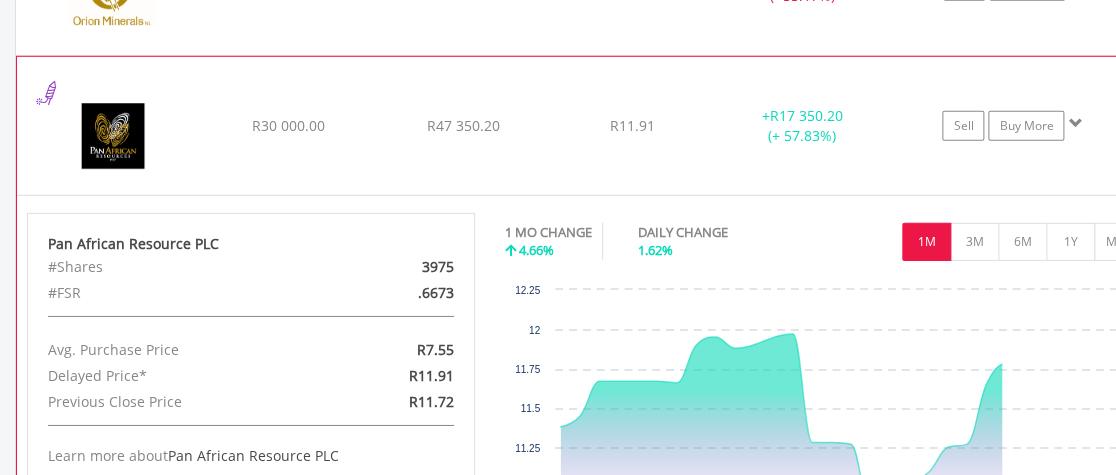 click on "﻿
Pan African Resource PLC
R30 000.00
R47 350.20
R11.91
+  R17 350.20 (+ 57.83%)
Sell
Buy More" at bounding box center [585, -447] 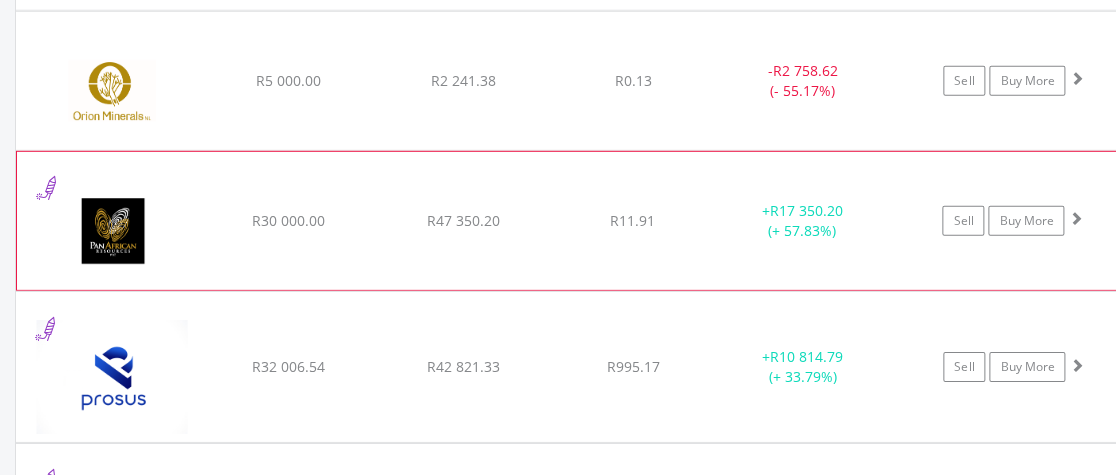 scroll, scrollTop: 1813, scrollLeft: 0, axis: vertical 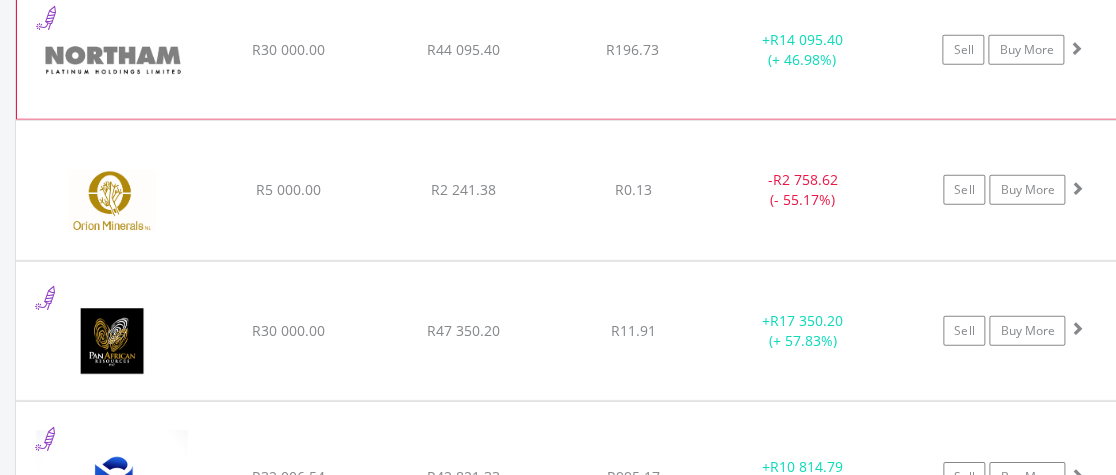 click on "﻿
Northam Platinum Holdings Ltd
R30 000.00
R44 095.40
R196.73
+  R14 095.40 (+ 46.98%)
Sell
Buy More" at bounding box center (585, -242) 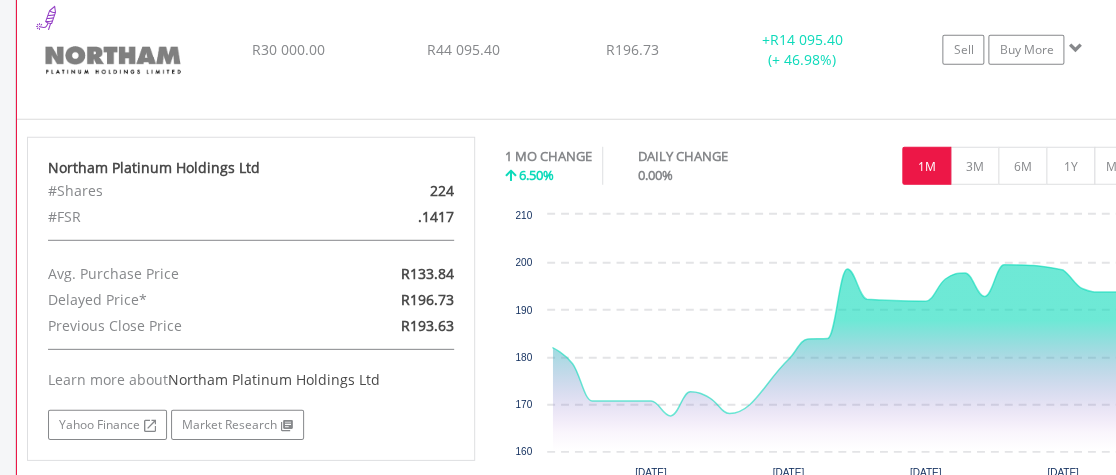 click on "﻿
Northam Platinum Holdings Ltd
R30 000.00
R44 095.40
R196.73
+  R14 095.40 (+ 46.98%)
Sell
Buy More" at bounding box center (585, -242) 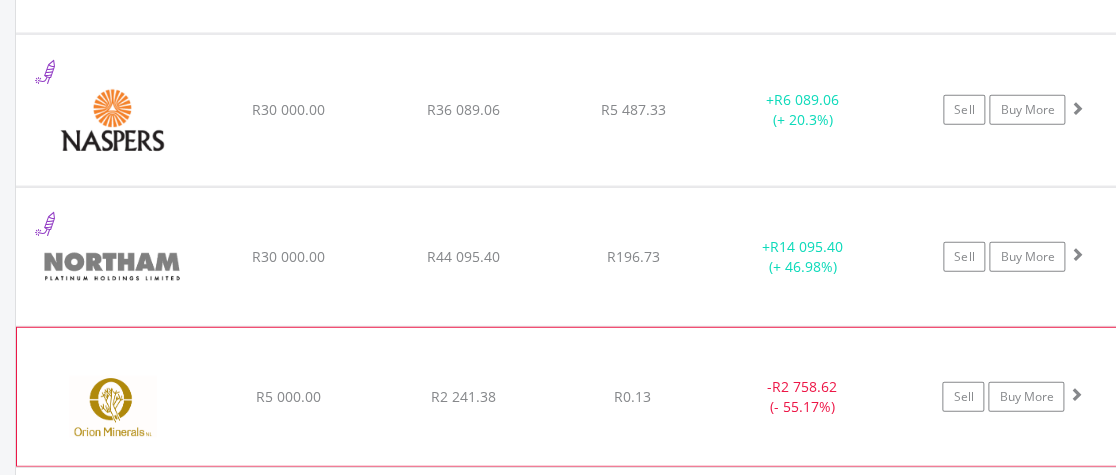 scroll, scrollTop: 1504, scrollLeft: 0, axis: vertical 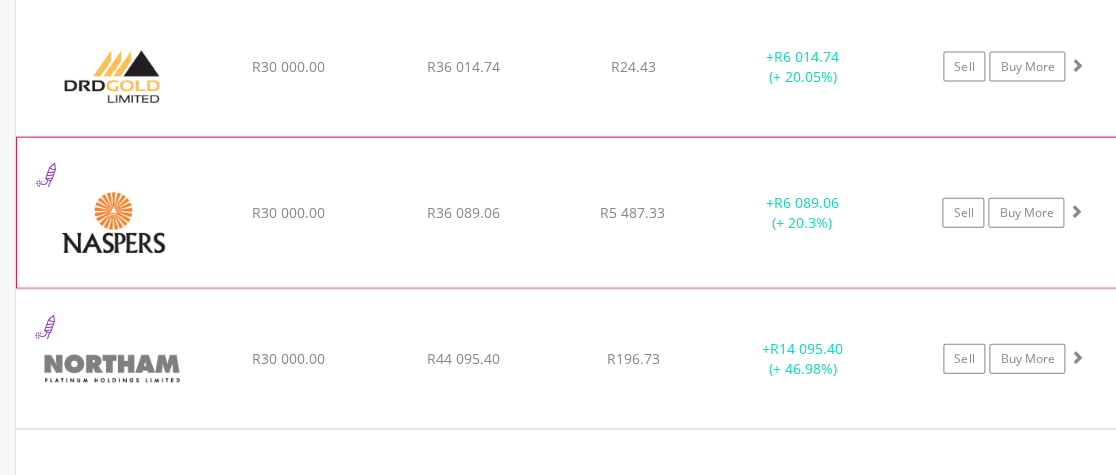 click on "﻿
Naspers Limited
R30 000.00
R36 089.06
R5 487.33
+  R6 089.06 (+ 20.3%)
Sell
Buy More" at bounding box center (585, 67) 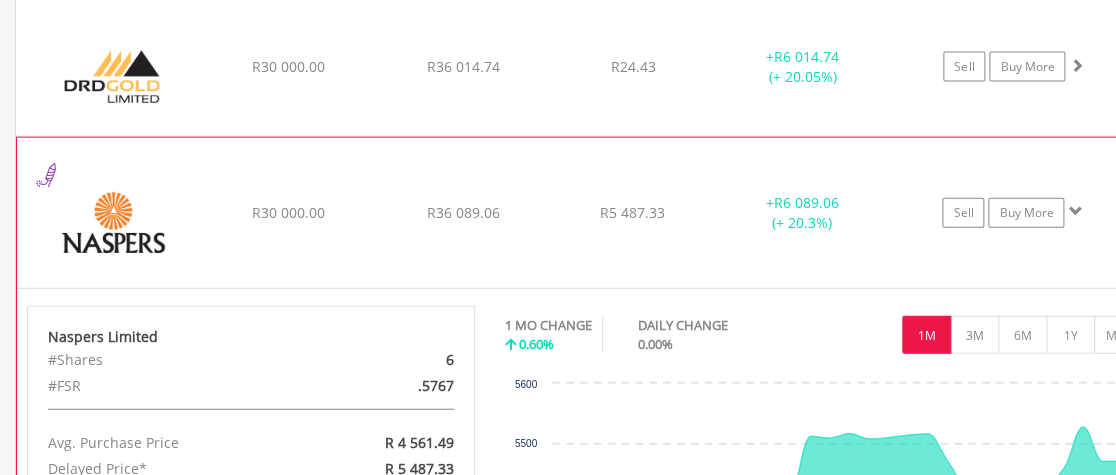 click on "﻿
Naspers Limited
R30 000.00
R36 089.06
R5 487.33
+  R6 089.06 (+ 20.3%)
Sell
Buy More" at bounding box center [585, 67] 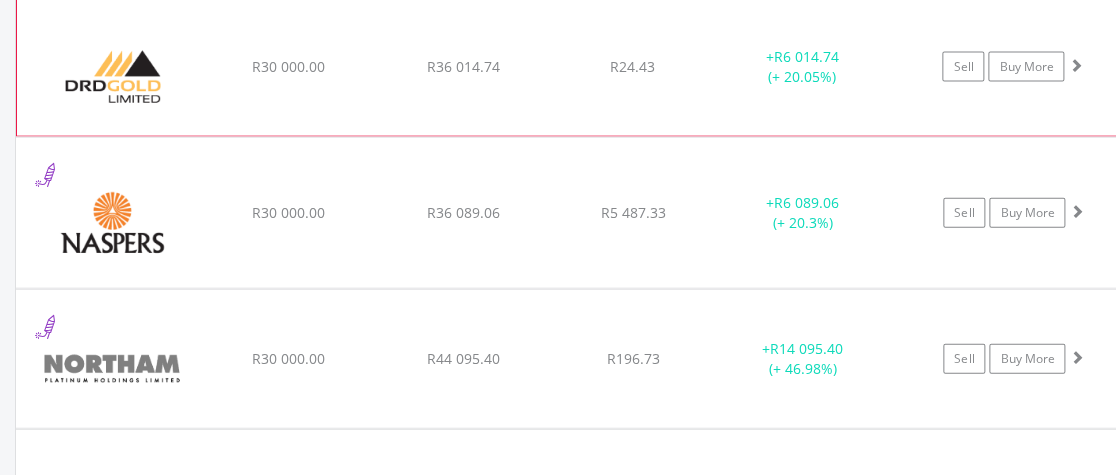 click on "﻿
DRD Gold Limited
R30 000.00
R36 014.74
R24.43
+  R6 014.74 (+ 20.05%)
Sell
Buy More" at bounding box center [585, 67] 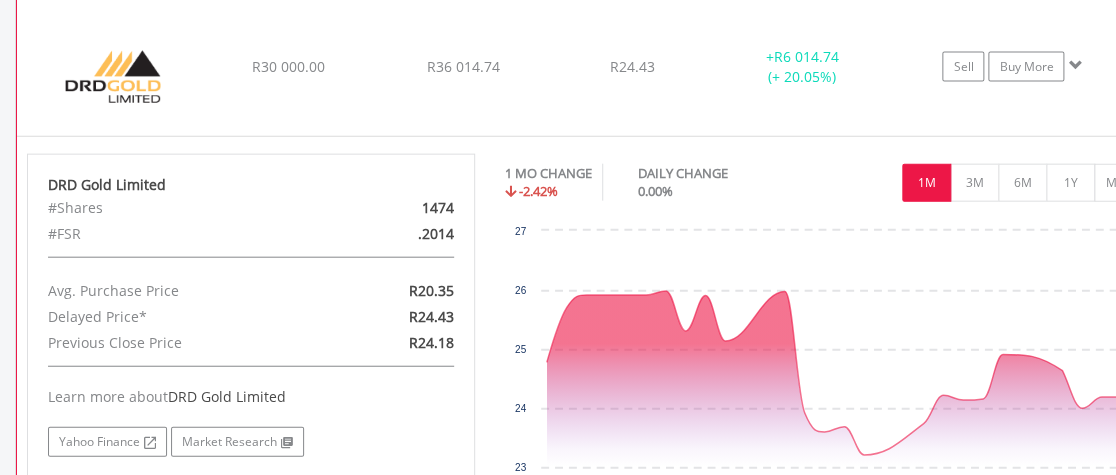 click on "﻿
DRD Gold Limited
R30 000.00
R36 014.74
R24.43
+  R6 014.74 (+ 20.05%)
Sell
Buy More" at bounding box center [585, 67] 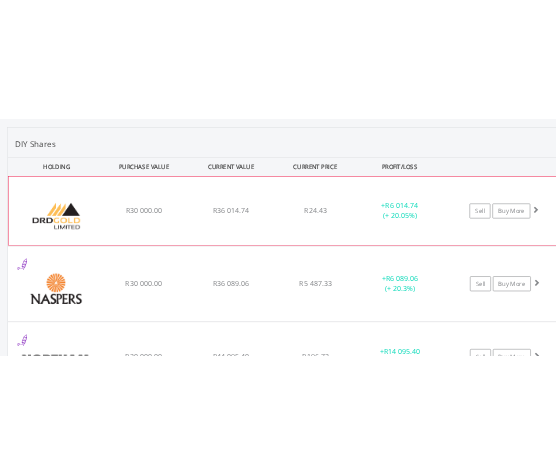scroll, scrollTop: 1298, scrollLeft: 0, axis: vertical 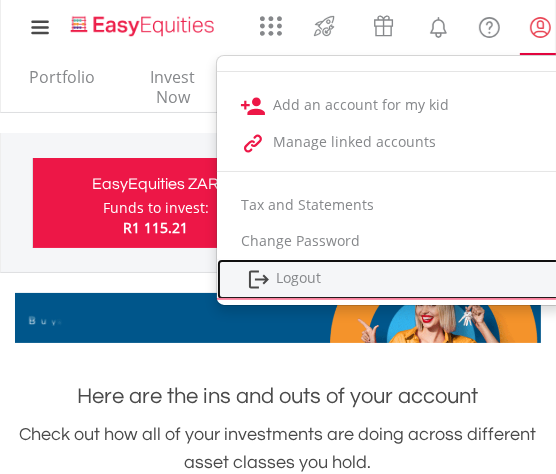 click on "Logout" at bounding box center (391, 279) 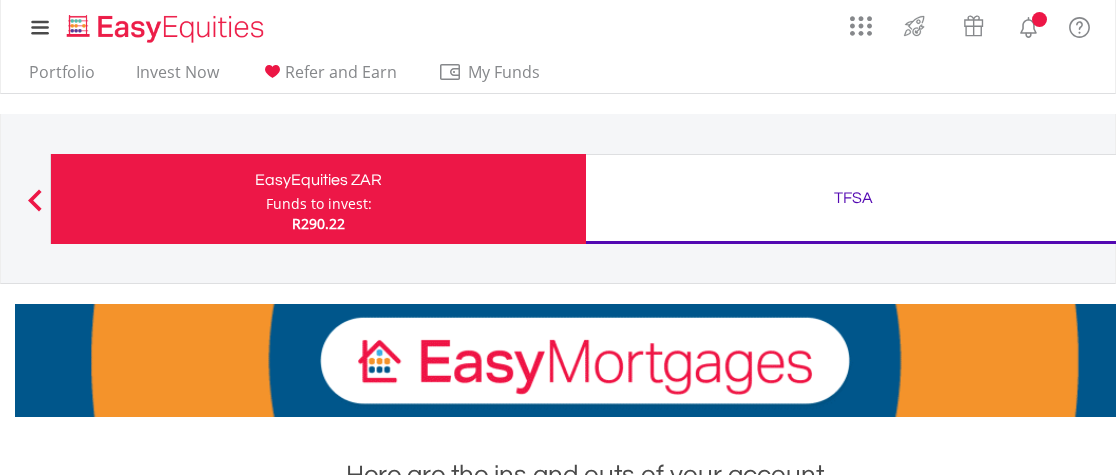 scroll, scrollTop: 515, scrollLeft: 0, axis: vertical 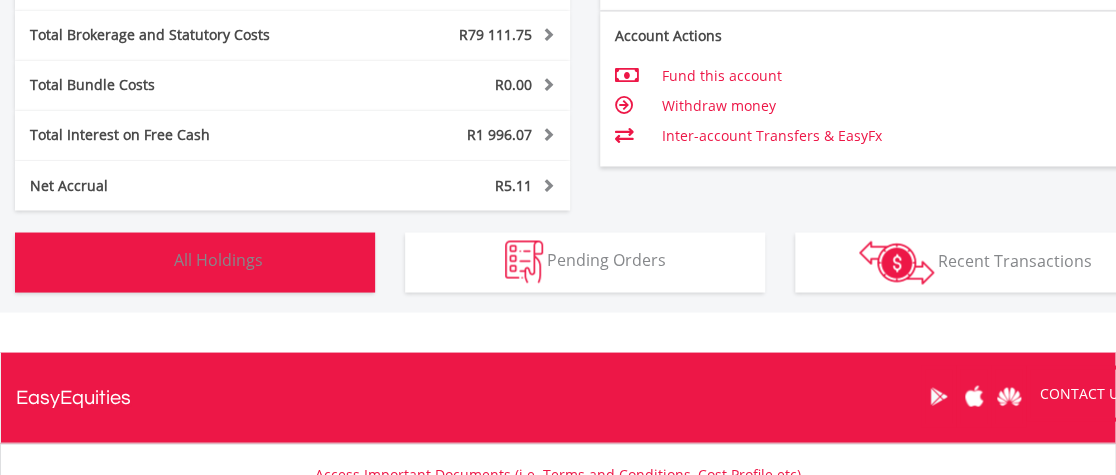 click on "All Holdings" at bounding box center (218, 260) 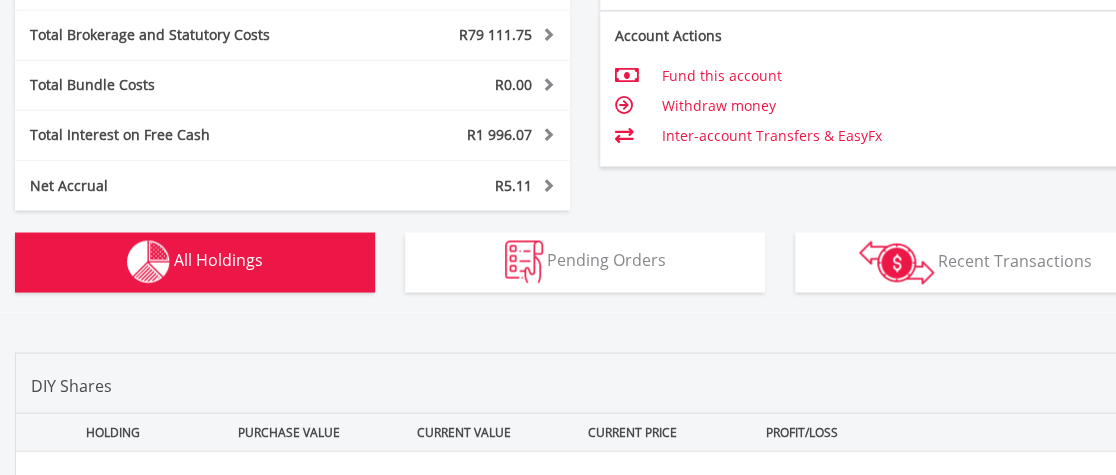 scroll, scrollTop: 1480, scrollLeft: 0, axis: vertical 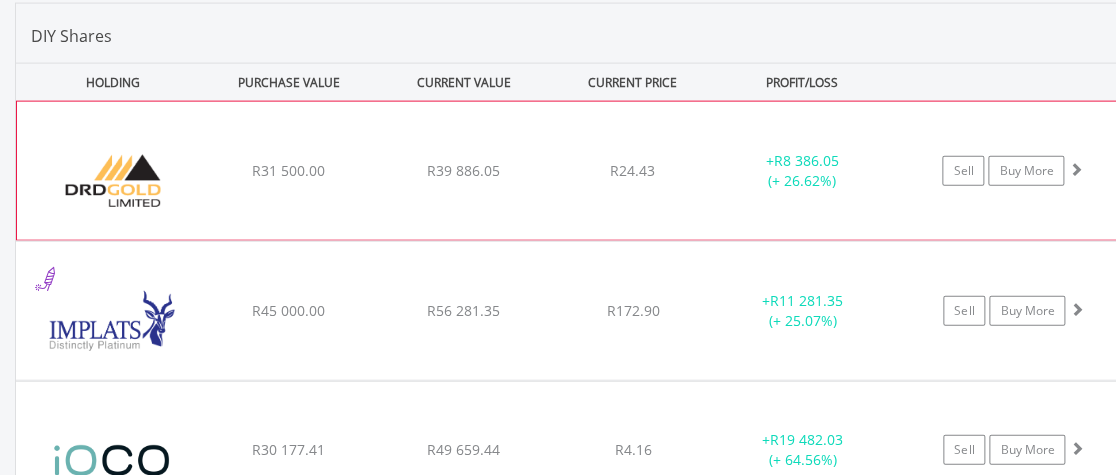 click on "﻿
DRD Gold Limited
R31 500.00
R39 886.05
R24.43
+  R8 386.05 (+ 26.62%)
Sell
Buy More" at bounding box center [585, 171] 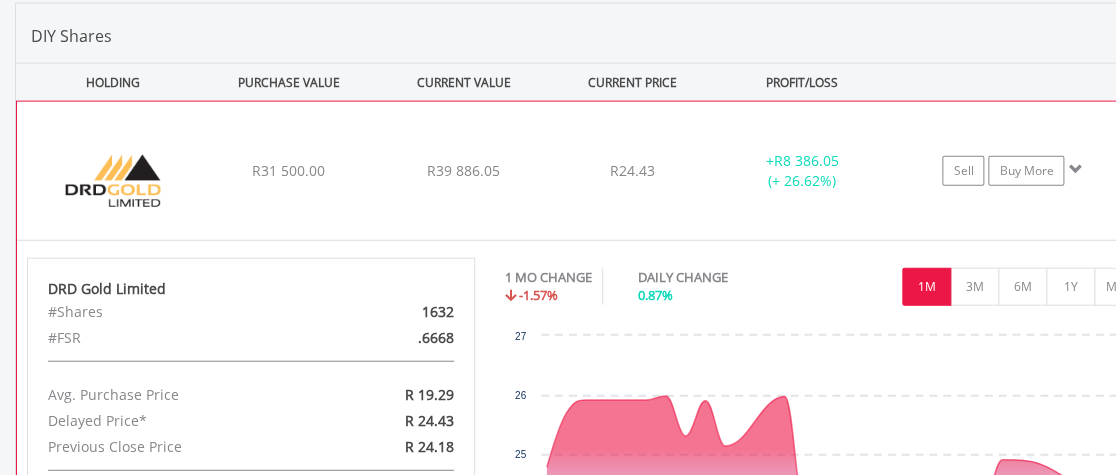click on "﻿
DRD Gold Limited
R31 500.00
R39 886.05
R24.43
+  R8 386.05 (+ 26.62%)
Sell
Buy More" at bounding box center [585, 171] 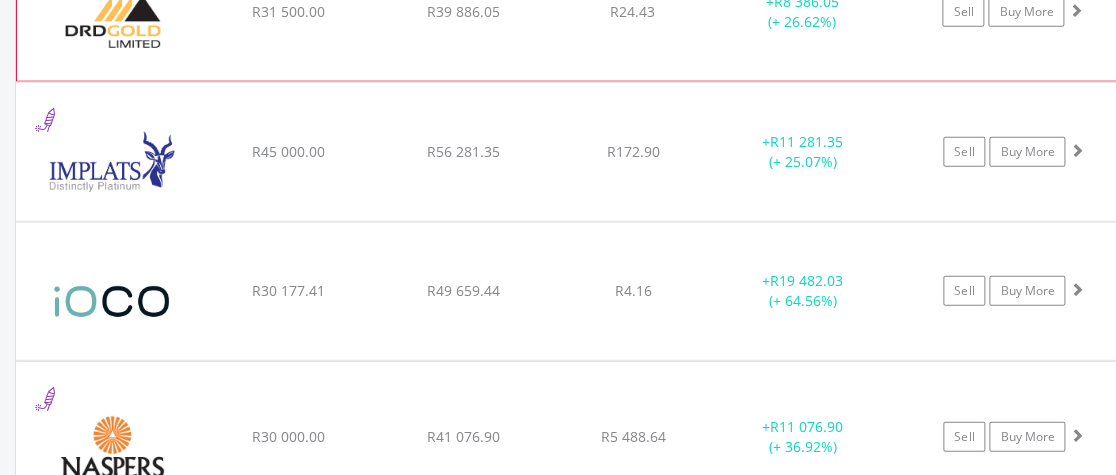scroll, scrollTop: 1686, scrollLeft: 0, axis: vertical 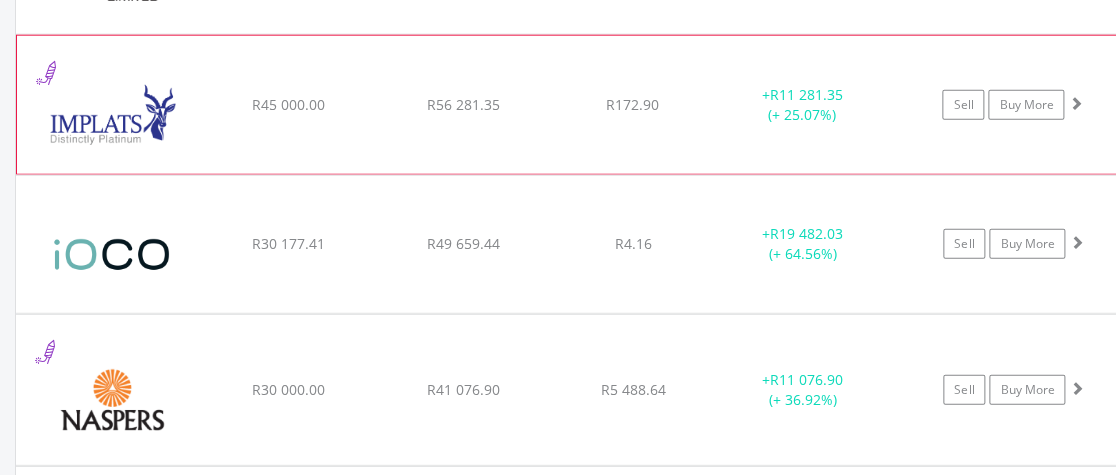 click on "﻿
Impala Platinum Hlgs Limited
R45 000.00
R56 281.35
R172.90
+  R11 281.35 (+ 25.07%)
Sell
Buy More" at bounding box center [585, -35] 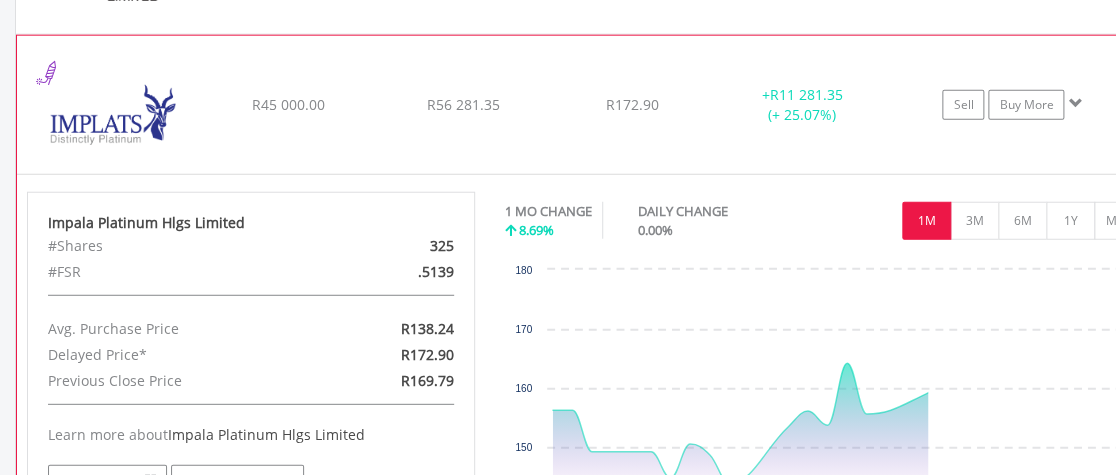 drag, startPoint x: 1078, startPoint y: 144, endPoint x: 1073, endPoint y: 156, distance: 13 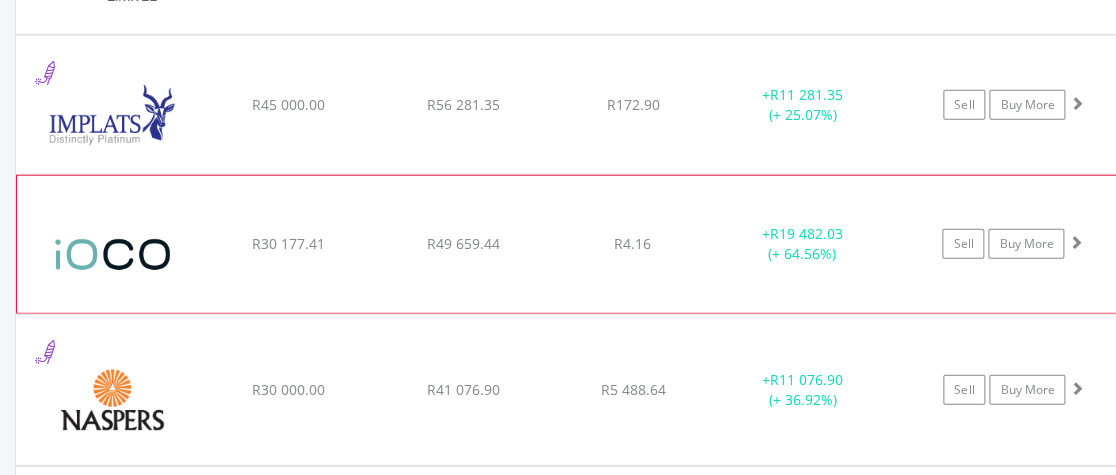 click on "Sell
Buy More" at bounding box center (1023, -35) 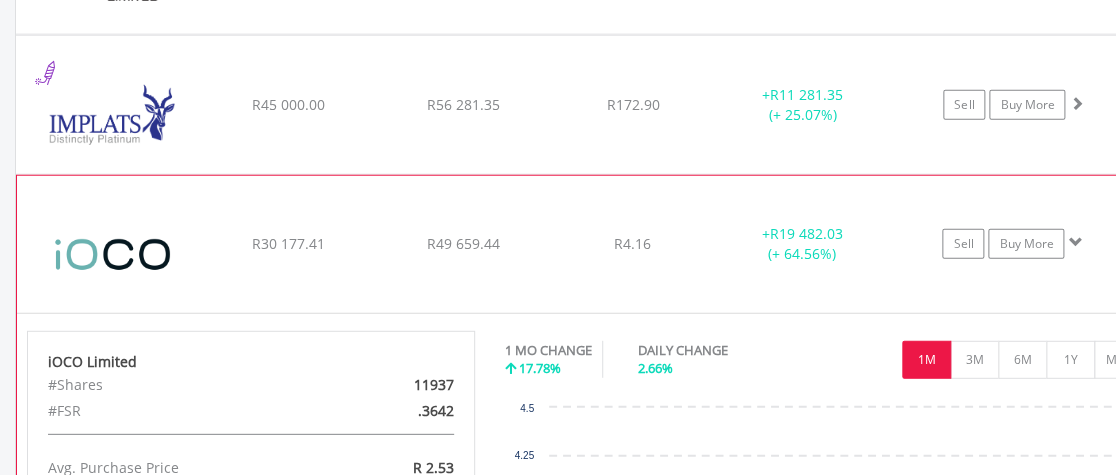 click on "Sell
Buy More" at bounding box center [1023, -35] 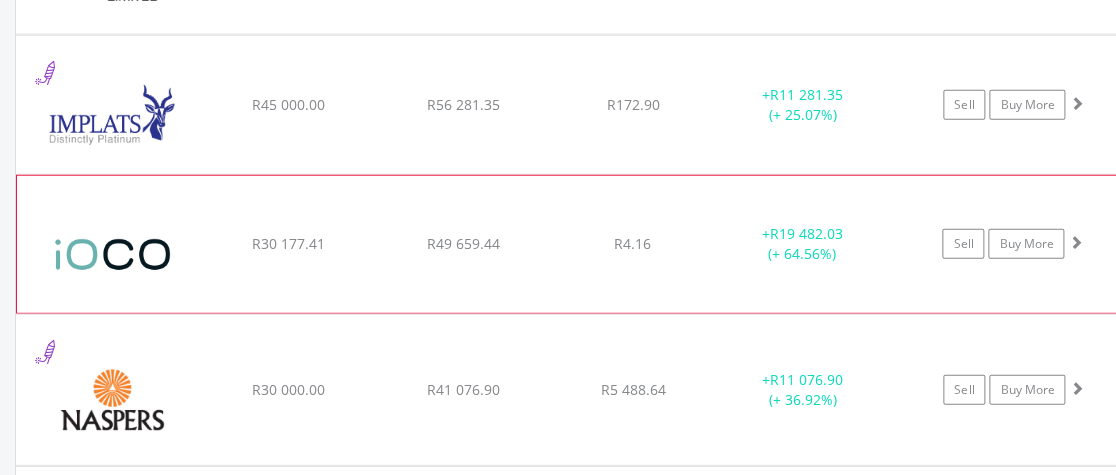 scroll, scrollTop: 1789, scrollLeft: 0, axis: vertical 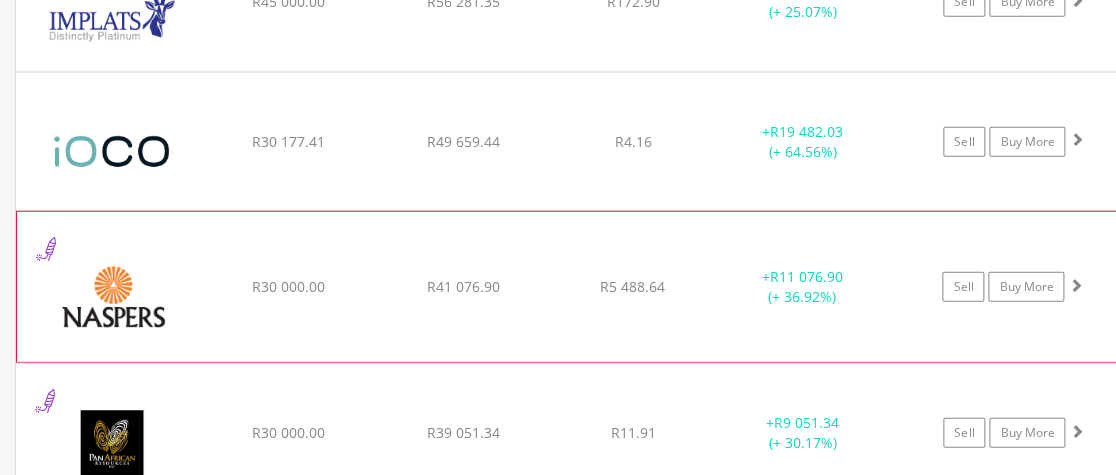 click on "﻿
Naspers Limited
R30 000.00
R41 076.90
R5 488.64
+  R11 076.90 (+ 36.92%)
Sell
Buy More" at bounding box center [585, -138] 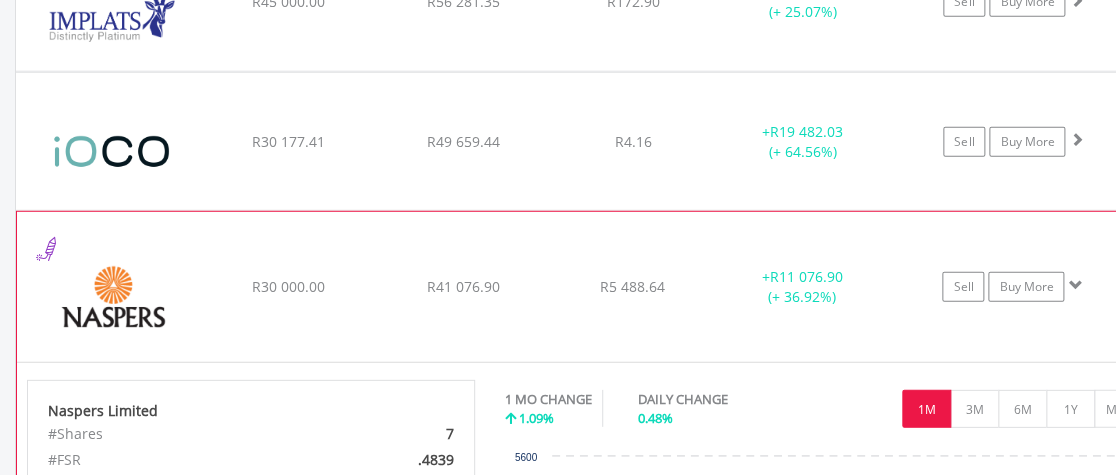 click on "﻿
Naspers Limited
R30 000.00
R41 076.90
R5 488.64
+  R11 076.90 (+ 36.92%)
Sell
Buy More" at bounding box center (585, -138) 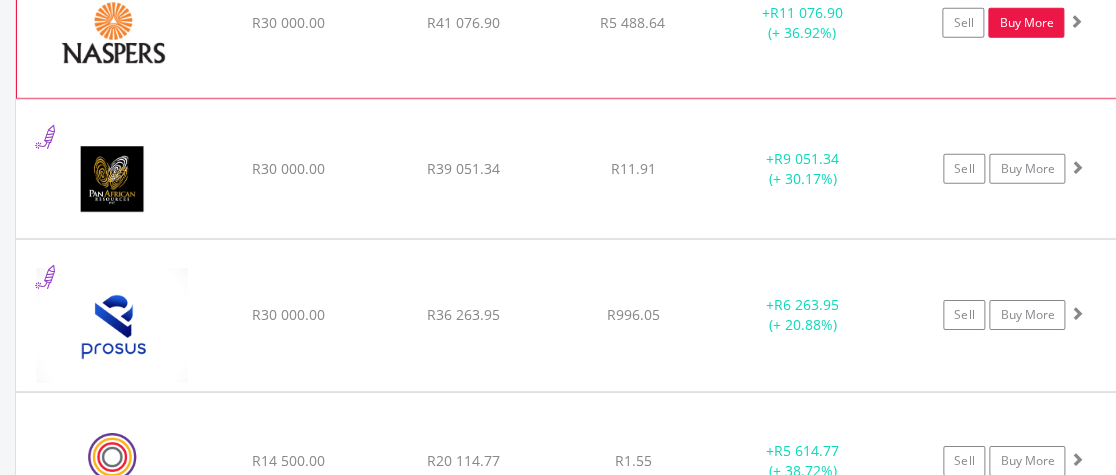 scroll, scrollTop: 2098, scrollLeft: 0, axis: vertical 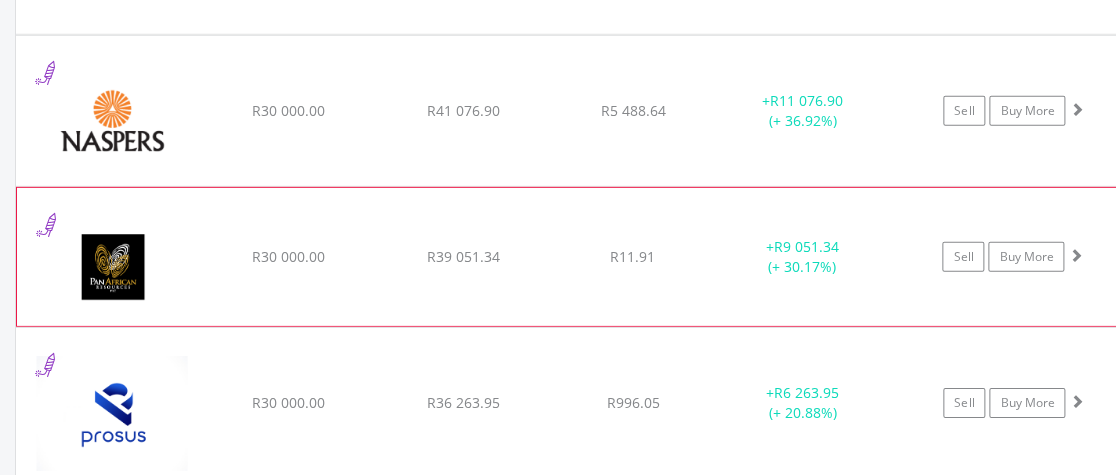click on "﻿
Pan African Resource PLC
R30 000.00
R39 051.34
R11.91
+  R9 051.34 (+ 30.17%)
Sell
Buy More" at bounding box center [585, -314] 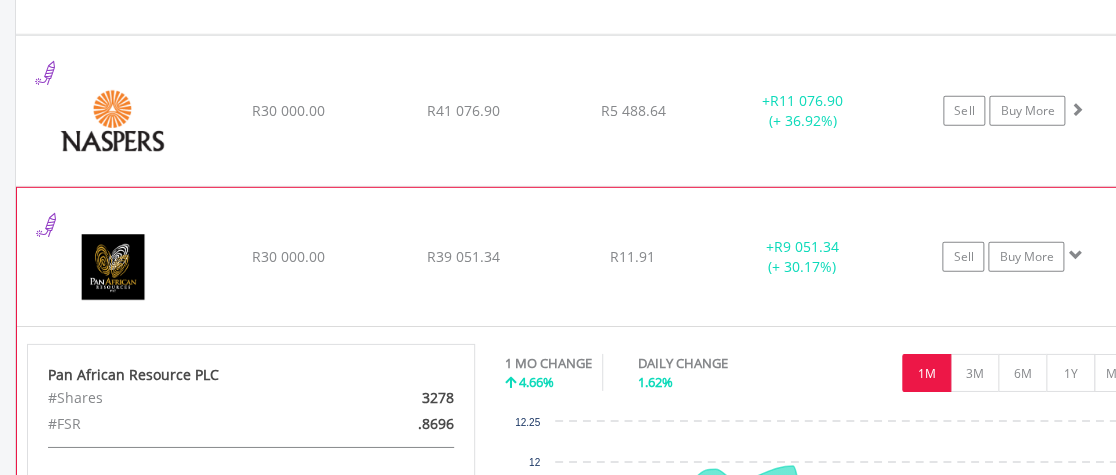 click on "﻿
Pan African Resource PLC
R30 000.00
R39 051.34
R11.91
+  R9 051.34 (+ 30.17%)
Sell
Buy More" at bounding box center (585, -314) 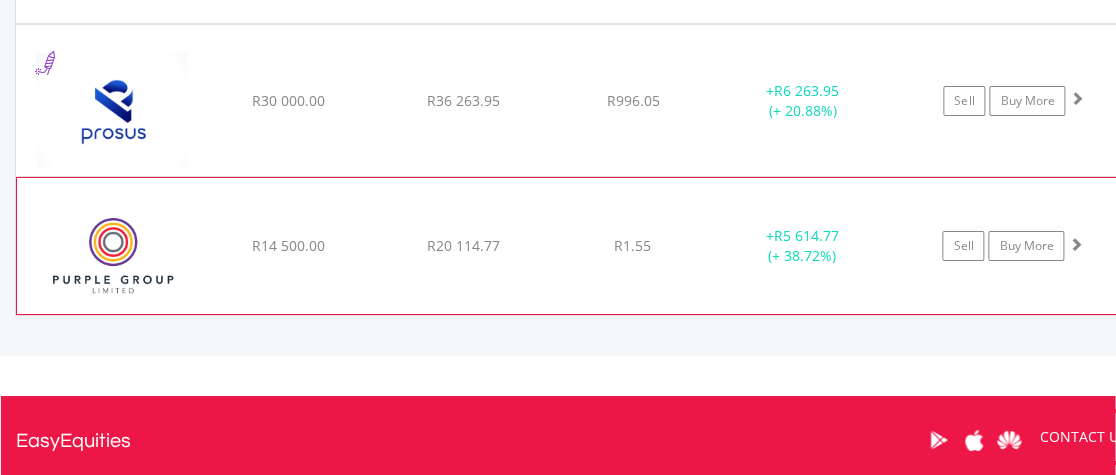 scroll, scrollTop: 2274, scrollLeft: 0, axis: vertical 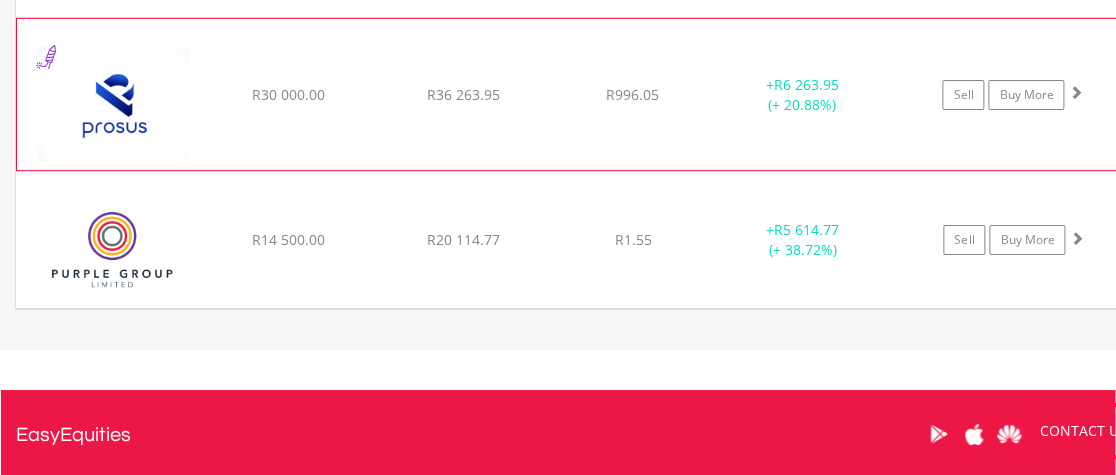 click on "﻿
Prosus N.V
R30 000.00
R36 263.95
R996.05
+  R6 263.95 (+ 20.88%)
Sell
Buy More" at bounding box center (585, -623) 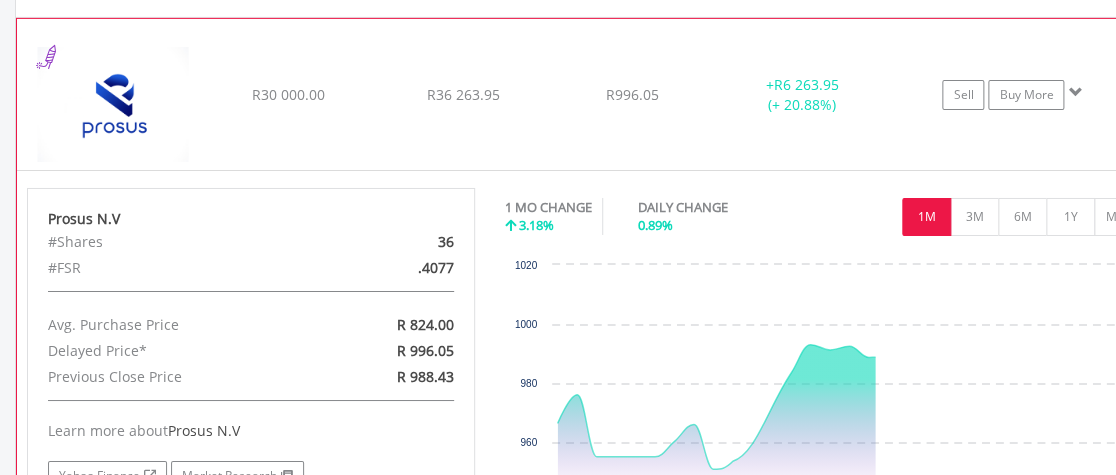 click on "﻿
Prosus N.V
R30 000.00
R36 263.95
R996.05
+  R6 263.95 (+ 20.88%)
Sell
Buy More" at bounding box center (585, -623) 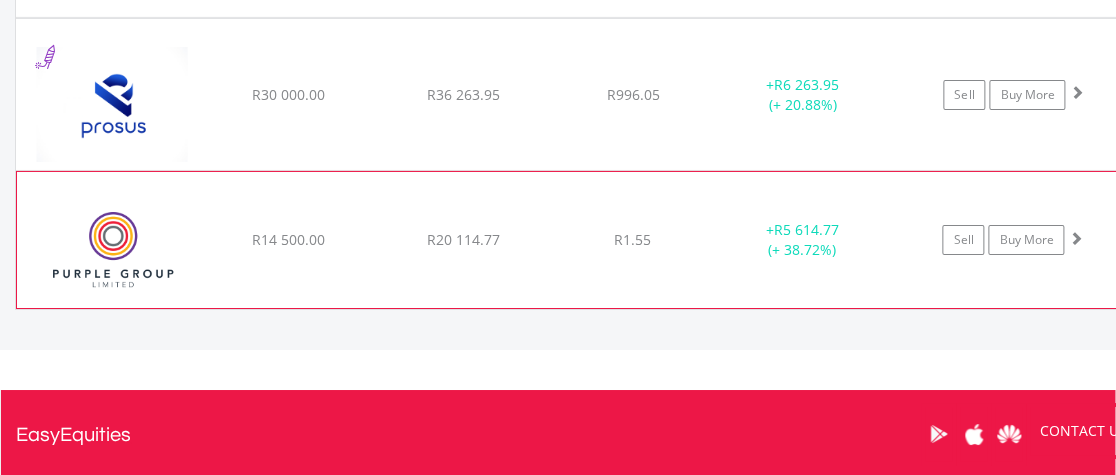 click on "﻿
Purple Group Limited
R14 500.00
R20 114.77
R1.55
+  R5 614.77 (+ 38.72%)
Sell
Buy More" at bounding box center [585, -623] 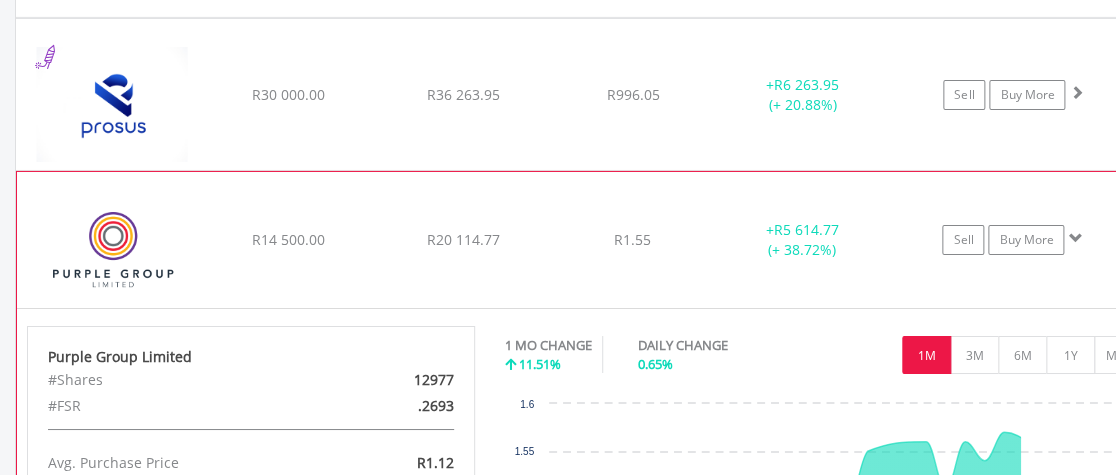 click on "﻿
Purple Group Limited
R14 500.00
R20 114.77
R1.55
+  R5 614.77 (+ 38.72%)
Sell
Buy More" at bounding box center (585, -623) 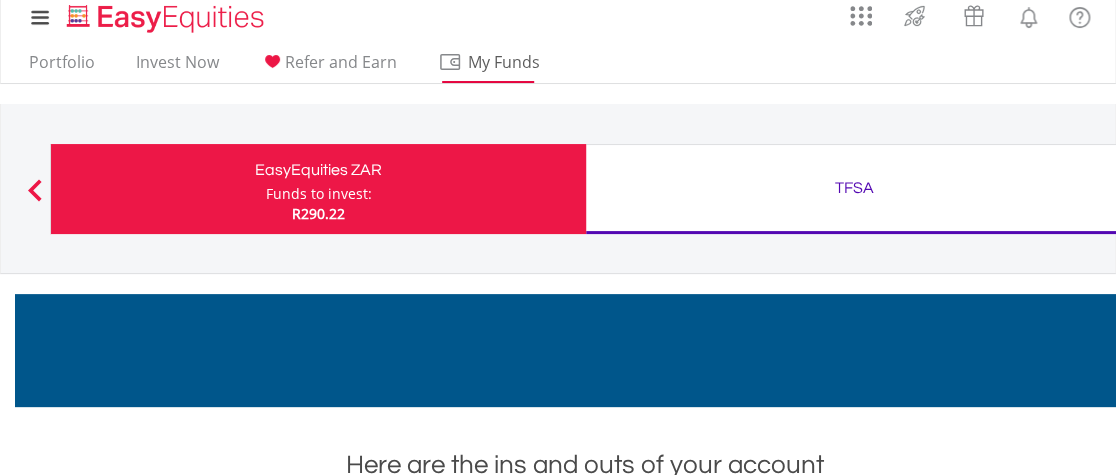 scroll, scrollTop: 0, scrollLeft: 0, axis: both 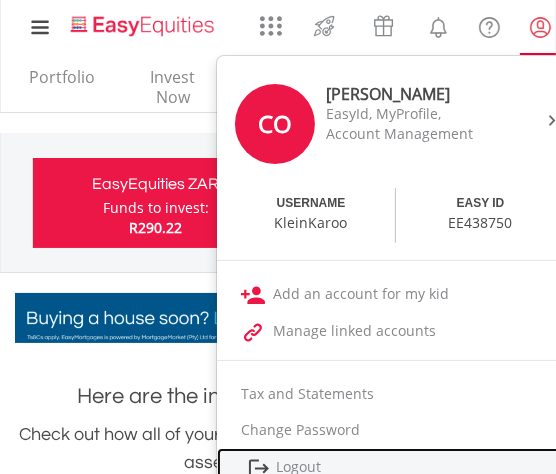 click on "Logout" at bounding box center (391, 468) 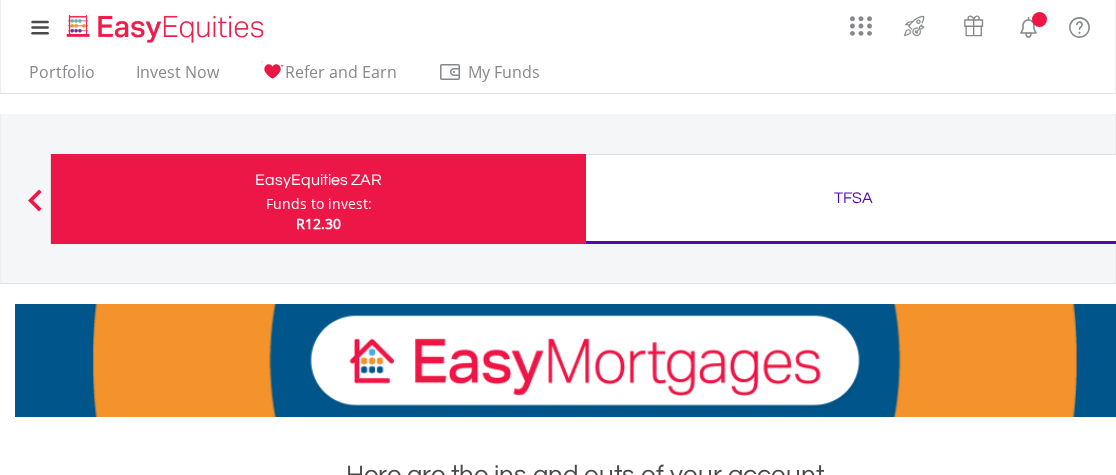 scroll, scrollTop: 320, scrollLeft: 0, axis: vertical 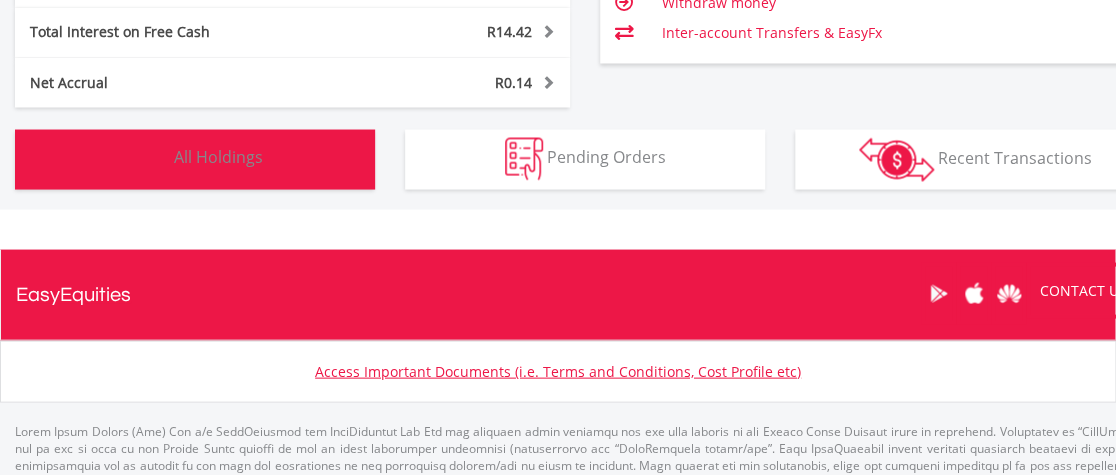 click on "All Holdings" at bounding box center [218, 157] 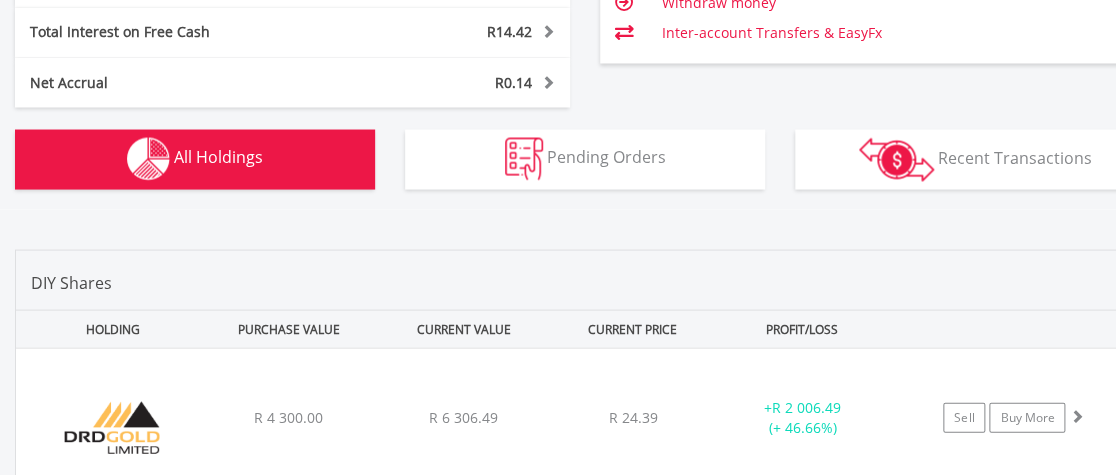 scroll, scrollTop: 1480, scrollLeft: 0, axis: vertical 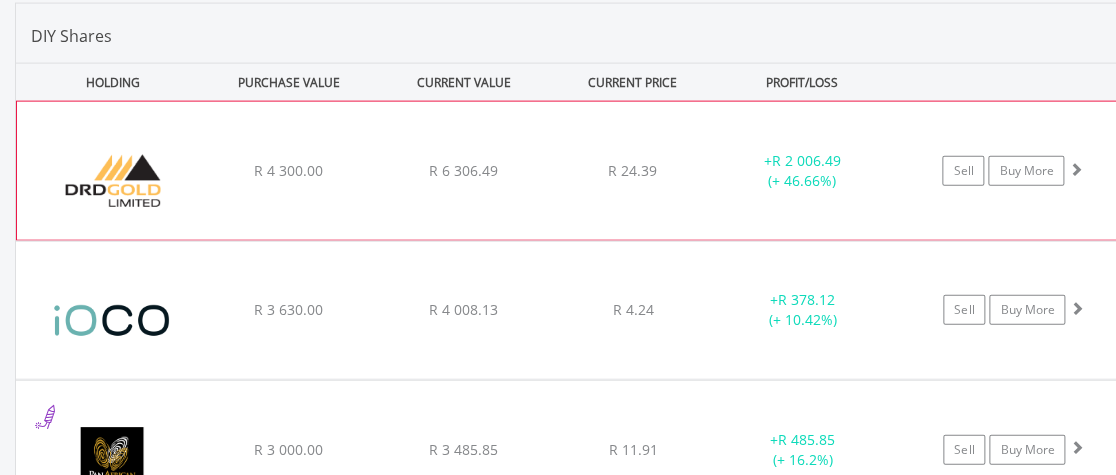 click on "﻿
DRD Gold Limited
R 4 300.00
R 6 306.49
R 24.39
+  R 2 006.49 (+ 46.66%)
Sell
Buy More" at bounding box center (585, 171) 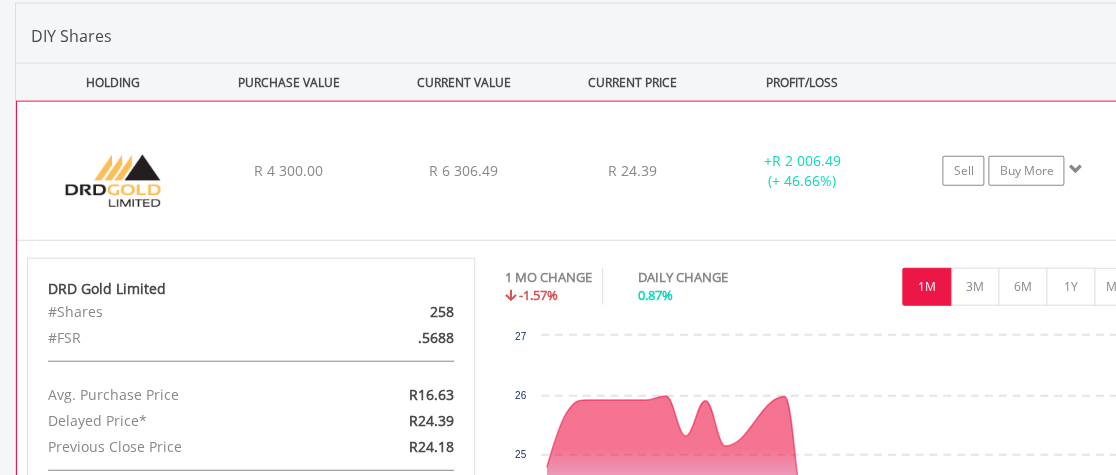 drag, startPoint x: 1086, startPoint y: 188, endPoint x: 1027, endPoint y: 196, distance: 59.5399 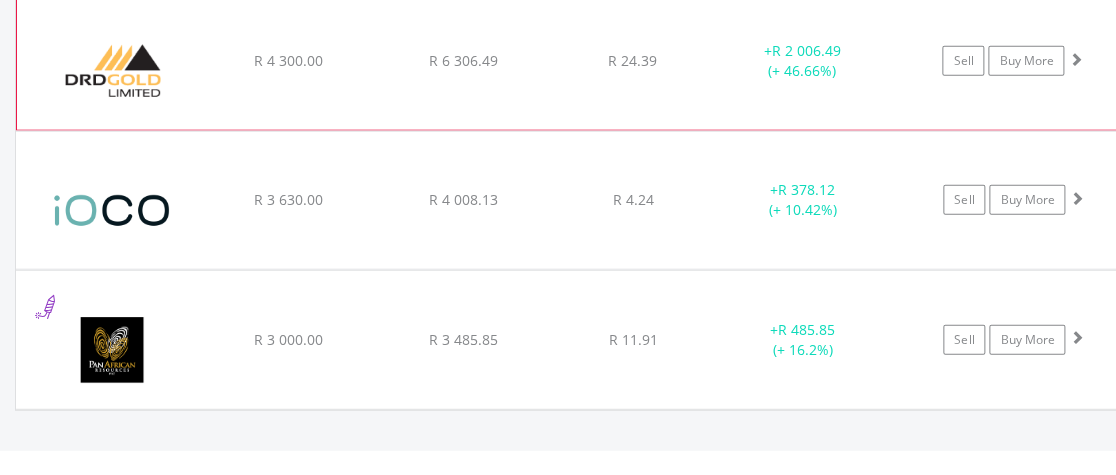 scroll, scrollTop: 1686, scrollLeft: 0, axis: vertical 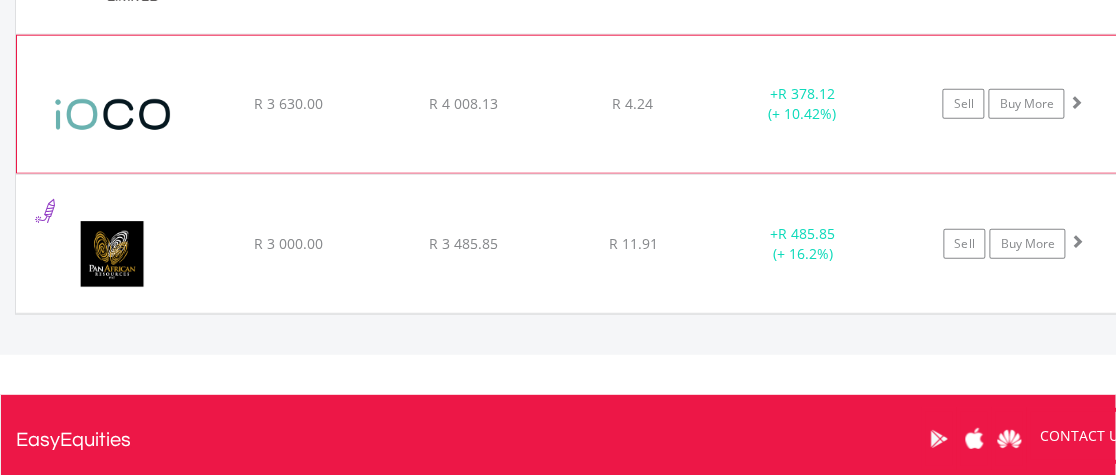 click on "﻿
iOCO Limited
R 3 630.00
R 4 008.13
R 4.24
+  R 378.12 (+ 10.42%)
Sell
Buy More" at bounding box center (585, -35) 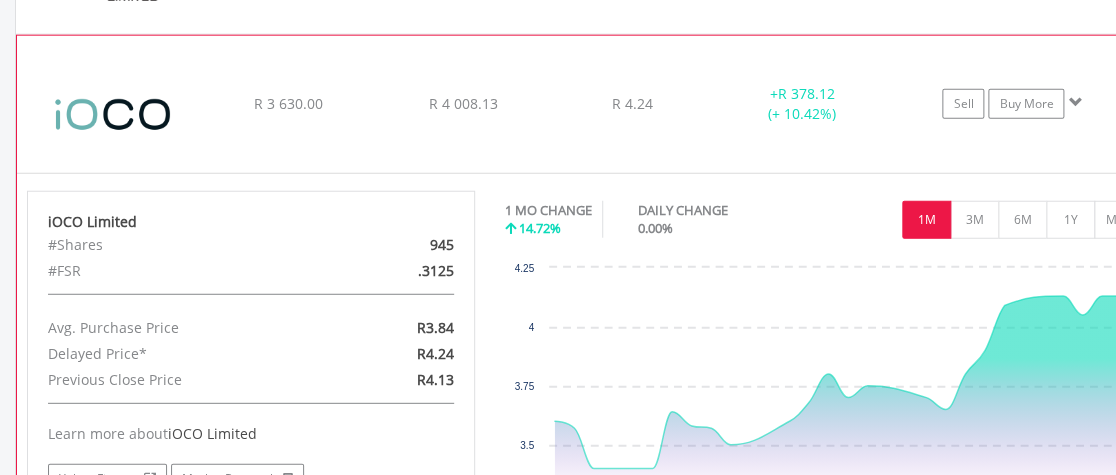 click on "﻿
iOCO Limited
R 3 630.00
R 4 008.13
R 4.24
+  R 378.12 (+ 10.42%)
Sell
Buy More" at bounding box center (585, -35) 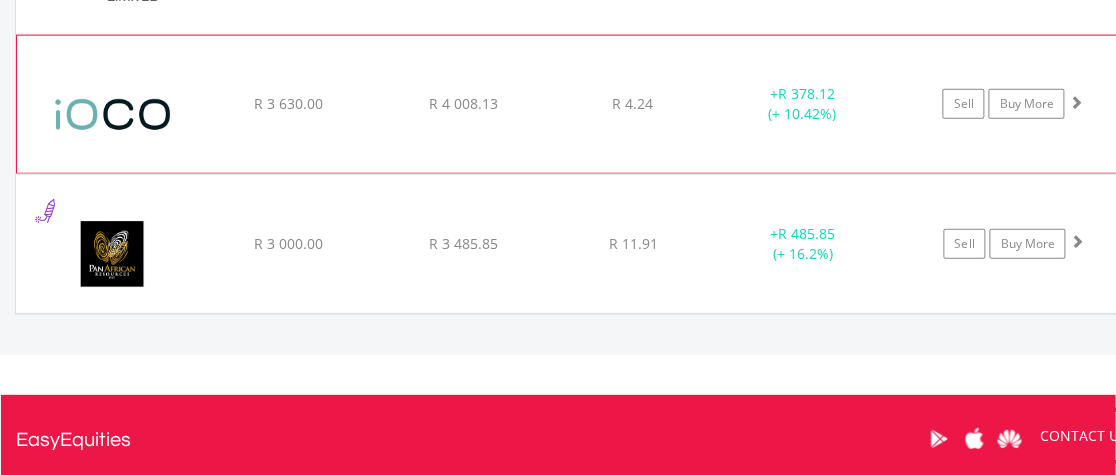 click on "﻿
iOCO Limited
R 3 630.00
R 4 008.13
R 4.24
+  R 378.12 (+ 10.42%)
Sell
Buy More" at bounding box center (585, -35) 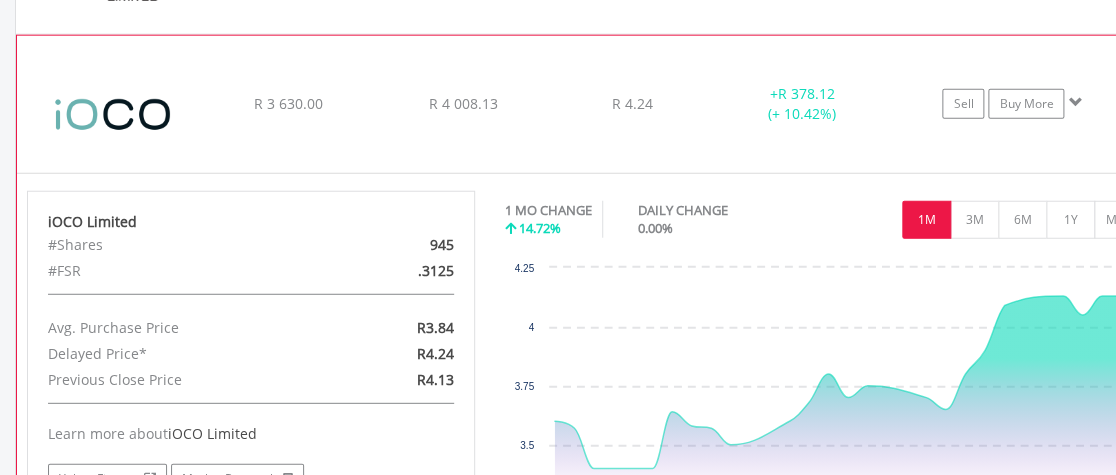 click on "﻿
iOCO Limited
R 3 630.00
R 4 008.13
R 4.24
+  R 378.12 (+ 10.42%)
Sell
Buy More" at bounding box center (585, -35) 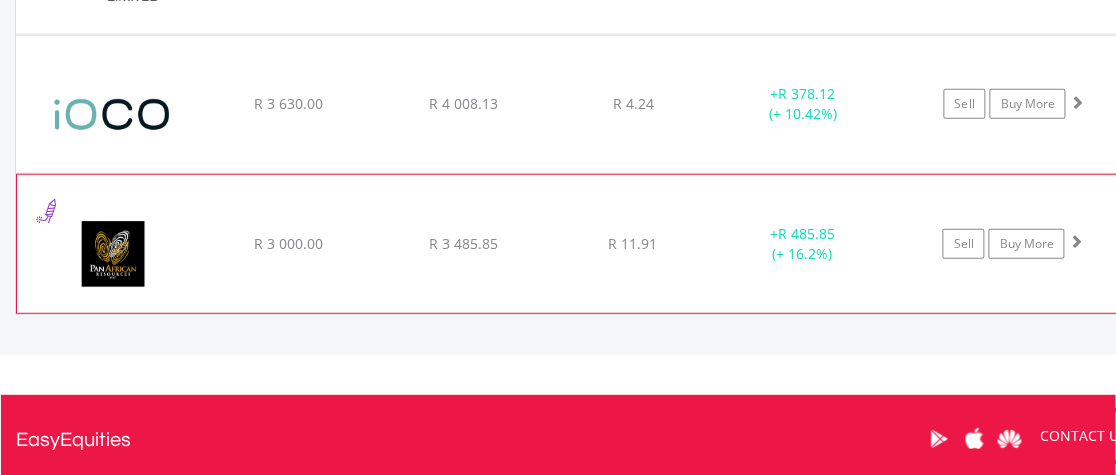 click on "﻿
Pan African Resource PLC
R 3 000.00
R 3 485.85
R 11.91
+  R 485.85 (+ 16.2%)
Sell
Buy More" at bounding box center [585, -35] 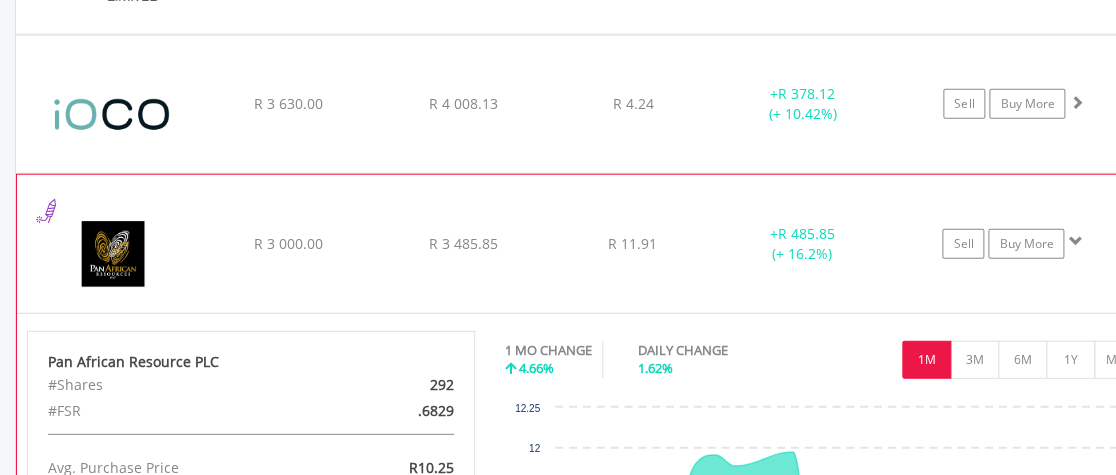 click on "﻿
Pan African Resource PLC
R 3 000.00
R 3 485.85
R 11.91
+  R 485.85 (+ 16.2%)
Sell
Buy More" at bounding box center [585, -35] 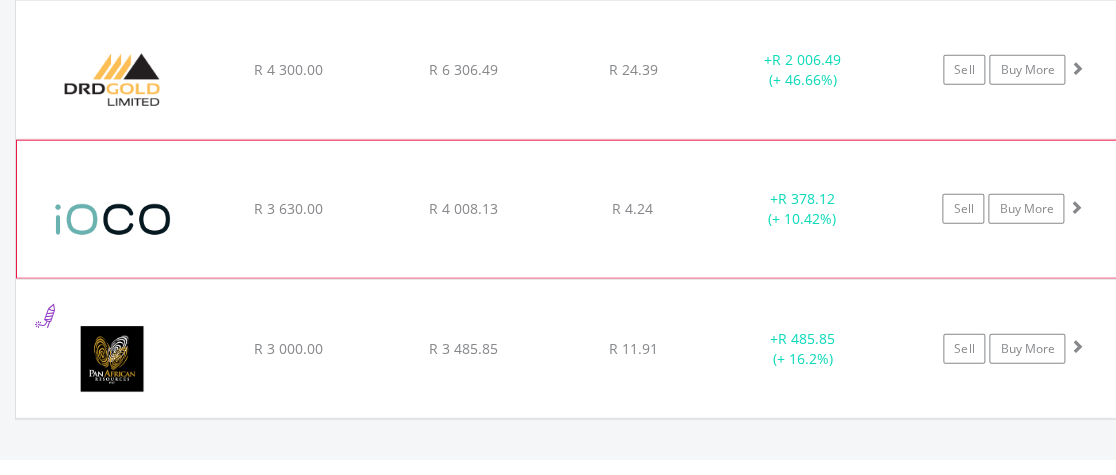 scroll, scrollTop: 1583, scrollLeft: 0, axis: vertical 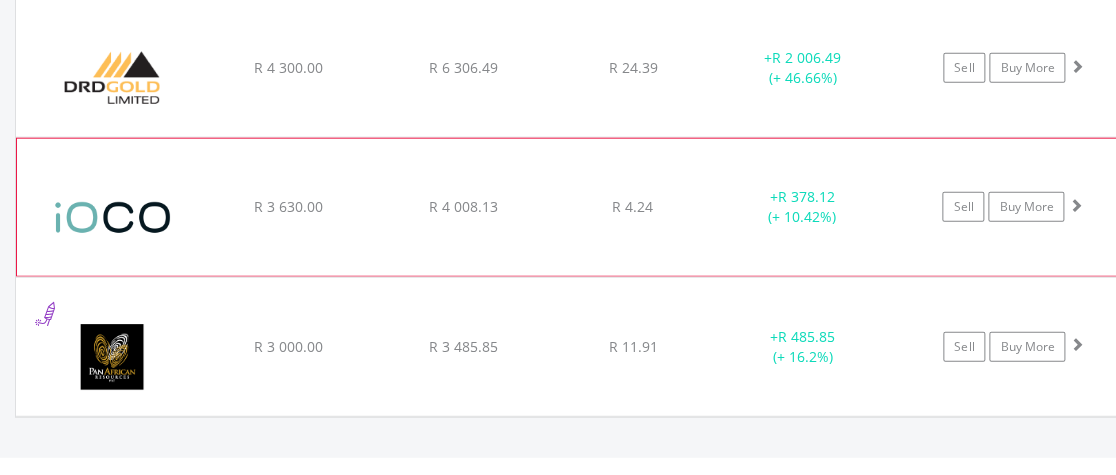 click on "﻿
iOCO Limited
R 3 630.00
R 4 008.13
R 4.24
+  R 378.12 (+ 10.42%)
Sell
Buy More" at bounding box center [585, 68] 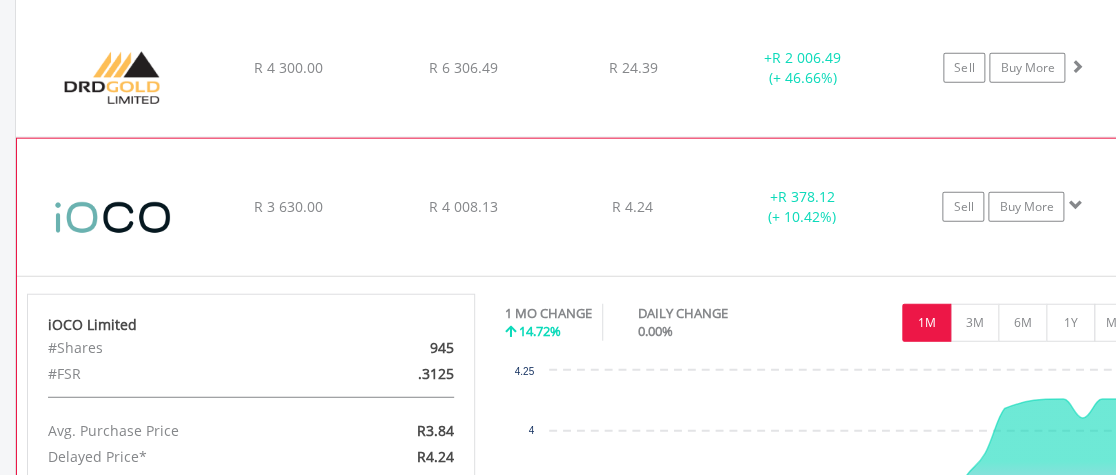 click on "﻿
iOCO Limited
R 3 630.00
R 4 008.13
R 4.24
+  R 378.12 (+ 10.42%)
Sell
Buy More" at bounding box center (585, 68) 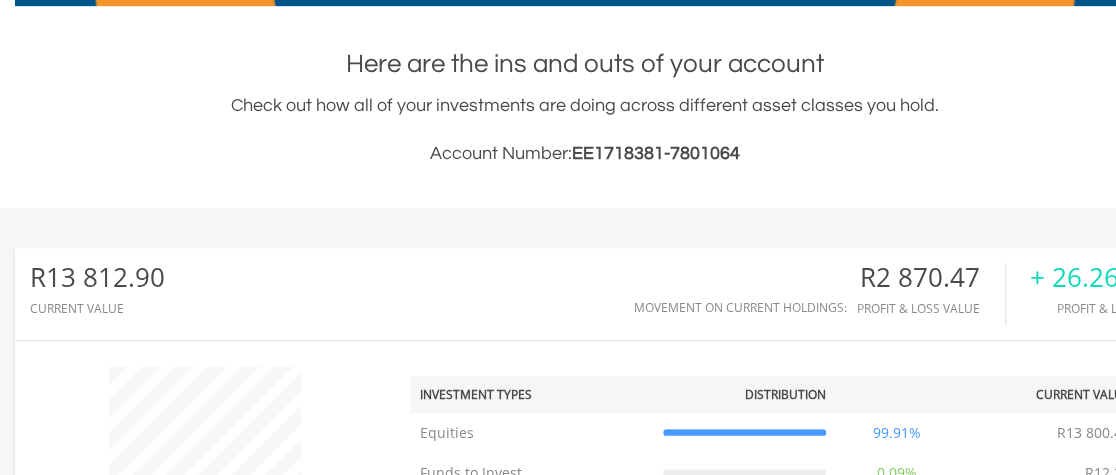 scroll, scrollTop: 412, scrollLeft: 0, axis: vertical 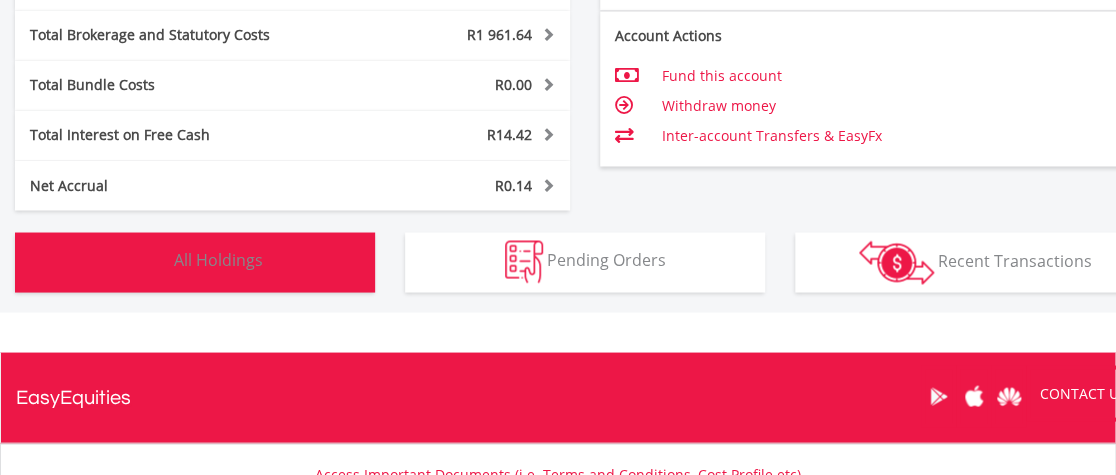 click on "All Holdings" at bounding box center [218, 260] 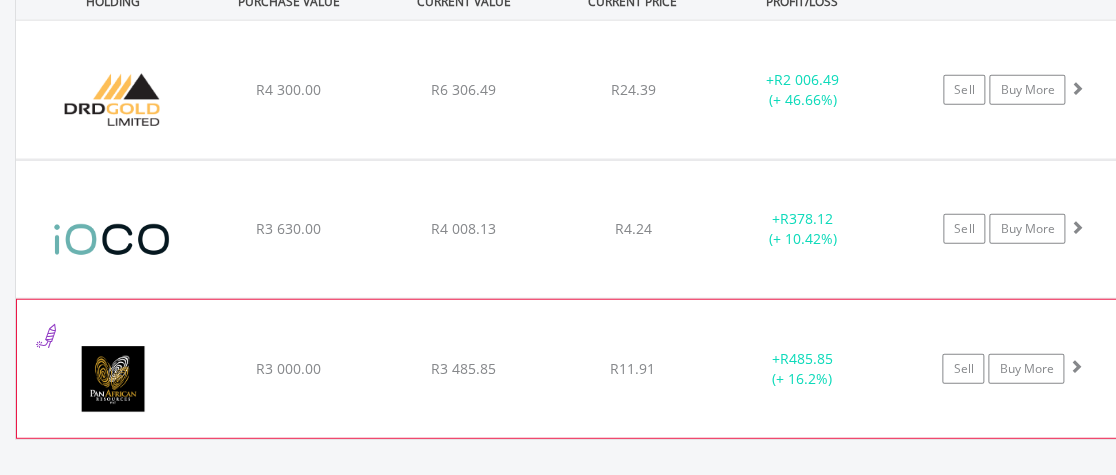 scroll, scrollTop: 1583, scrollLeft: 0, axis: vertical 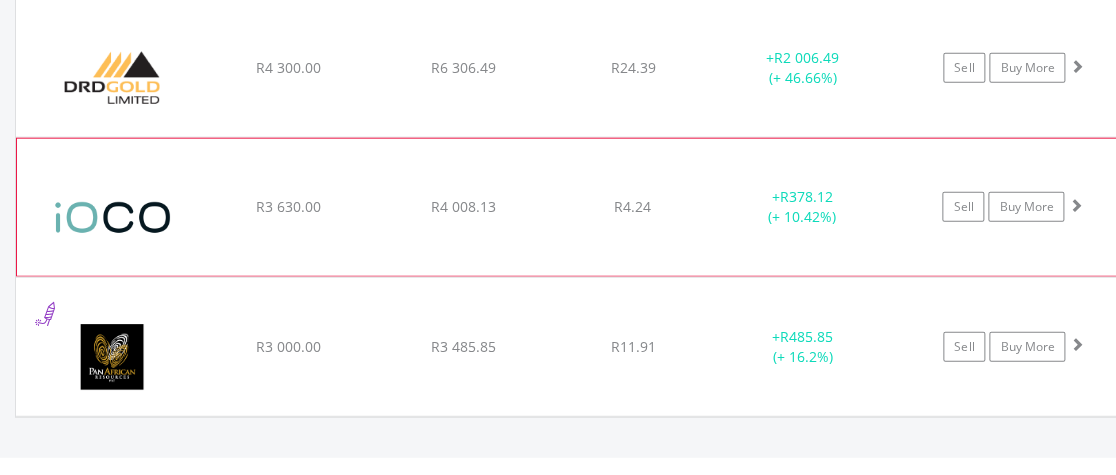 click on "﻿
iOCO Limited
R3 630.00
R4 008.13
R4.24
+  R378.12 (+ 10.42%)
Sell
Buy More" at bounding box center (585, 68) 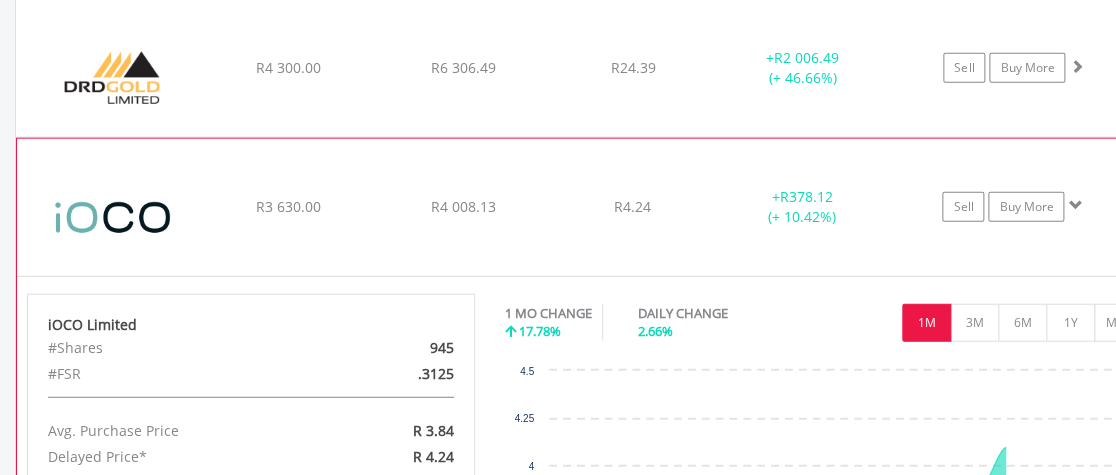 click on "﻿
iOCO Limited
R3 630.00
R4 008.13
R4.24
+  R378.12 (+ 10.42%)
Sell
Buy More" at bounding box center [585, 68] 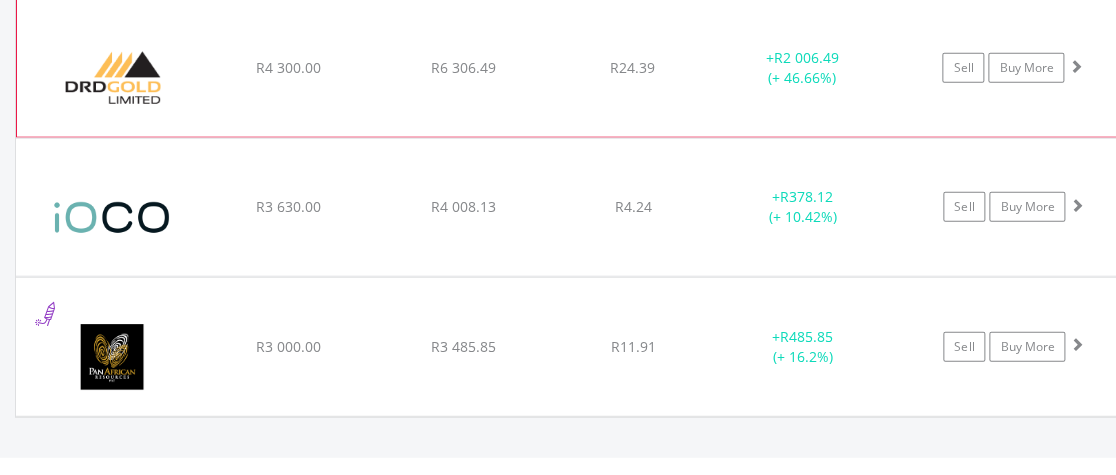 click on "﻿
DRD Gold Limited
R4 300.00
R6 306.49
R24.39
+  R2 006.49 (+ 46.66%)
Sell
Buy More" at bounding box center (585, 68) 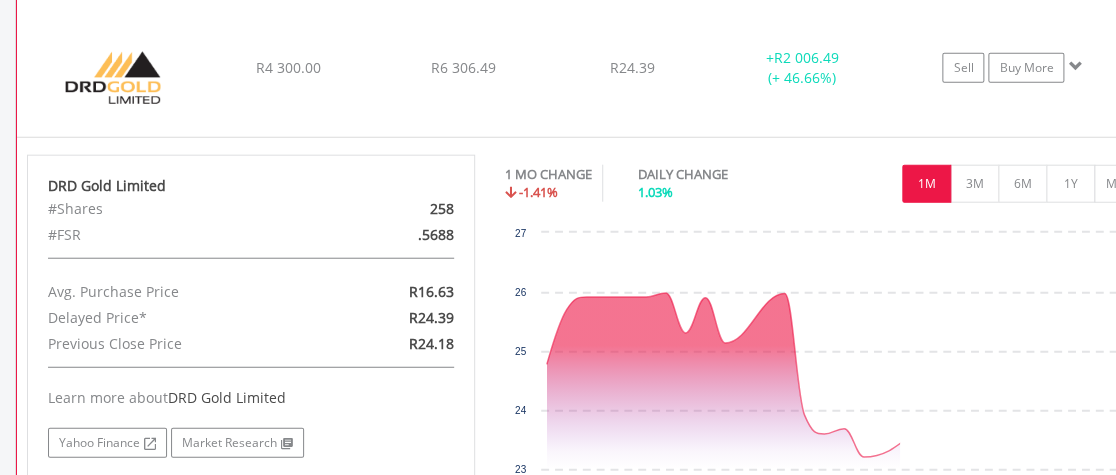 click on "﻿
DRD Gold Limited
R4 300.00
R6 306.49
R24.39
+  R2 006.49 (+ 46.66%)
Sell
Buy More" at bounding box center [585, 68] 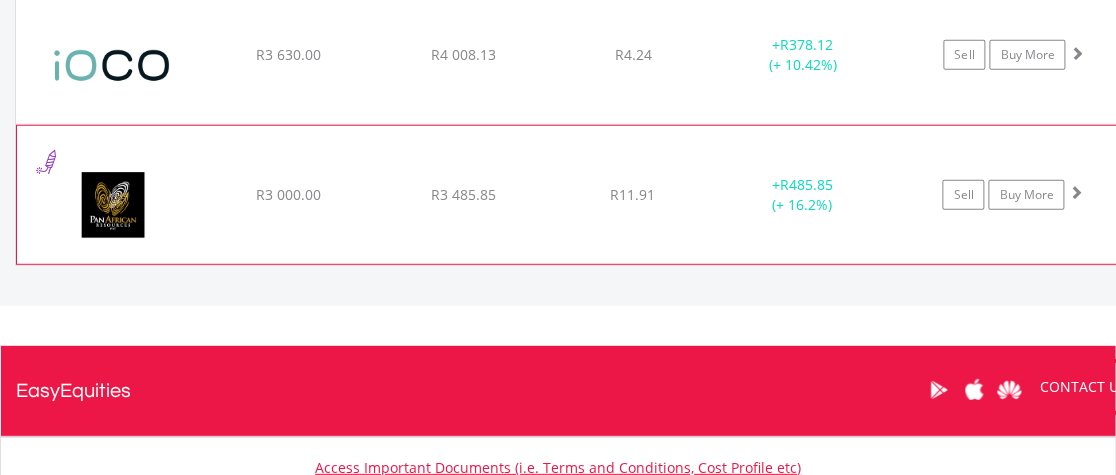 scroll, scrollTop: 1789, scrollLeft: 0, axis: vertical 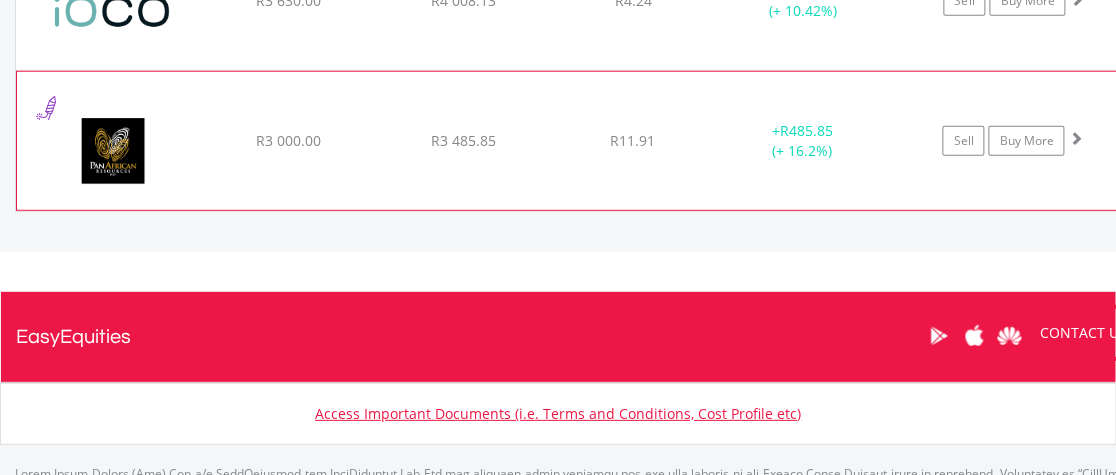 click on "﻿
Pan African Resource PLC
R3 000.00
R3 485.85
R11.91
+  R485.85 (+ 16.2%)
Sell
Buy More" at bounding box center [585, -138] 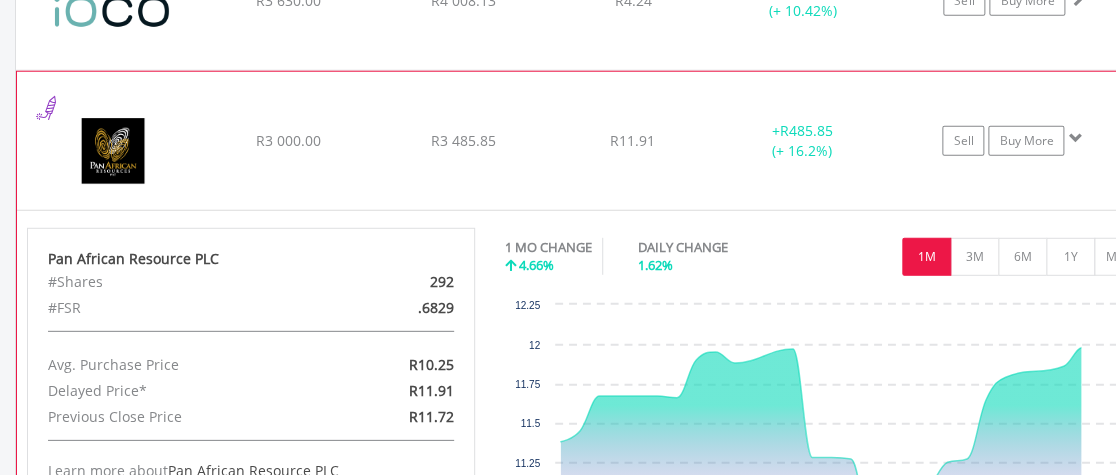click on "﻿
Pan African Resource PLC
R3 000.00
R3 485.85
R11.91
+  R485.85 (+ 16.2%)
Sell
Buy More" at bounding box center [585, -138] 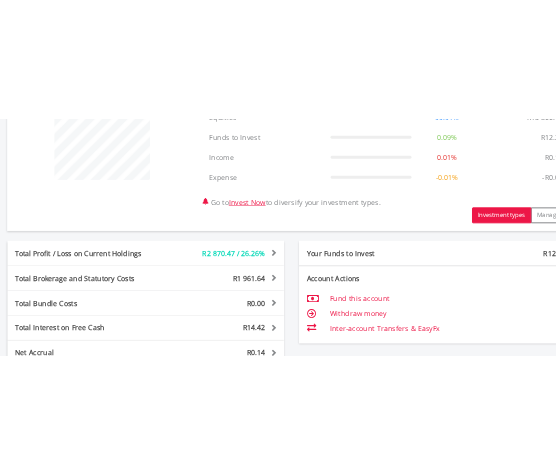 scroll, scrollTop: 657, scrollLeft: 0, axis: vertical 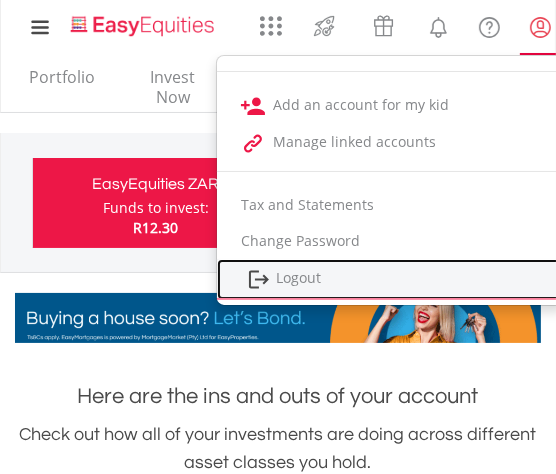 click on "Logout" at bounding box center (391, 279) 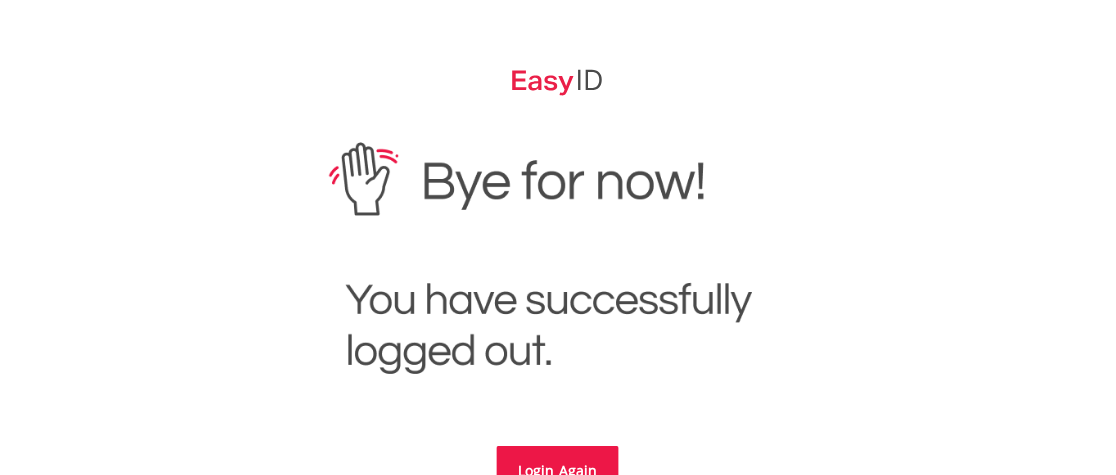 scroll, scrollTop: 103, scrollLeft: 0, axis: vertical 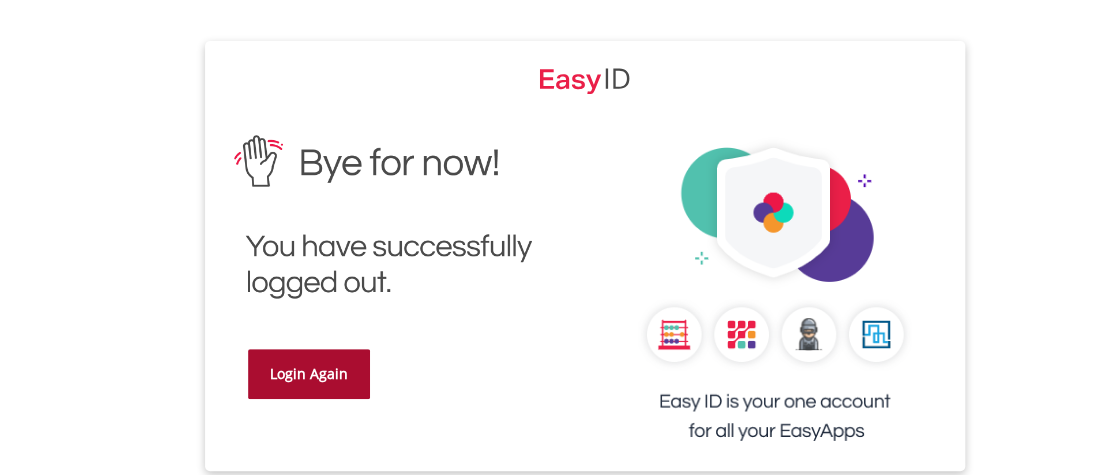 click on "Login Again" at bounding box center [309, 374] 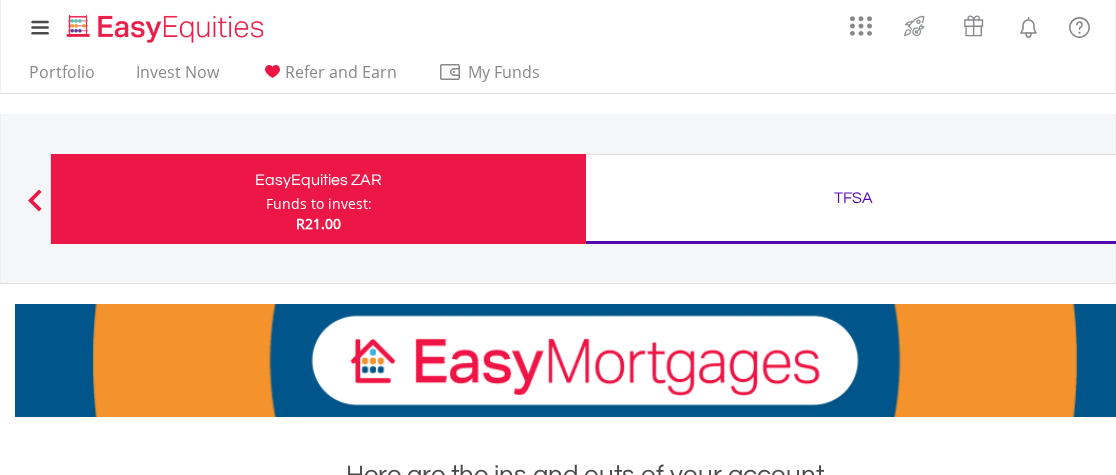 scroll, scrollTop: 440, scrollLeft: 0, axis: vertical 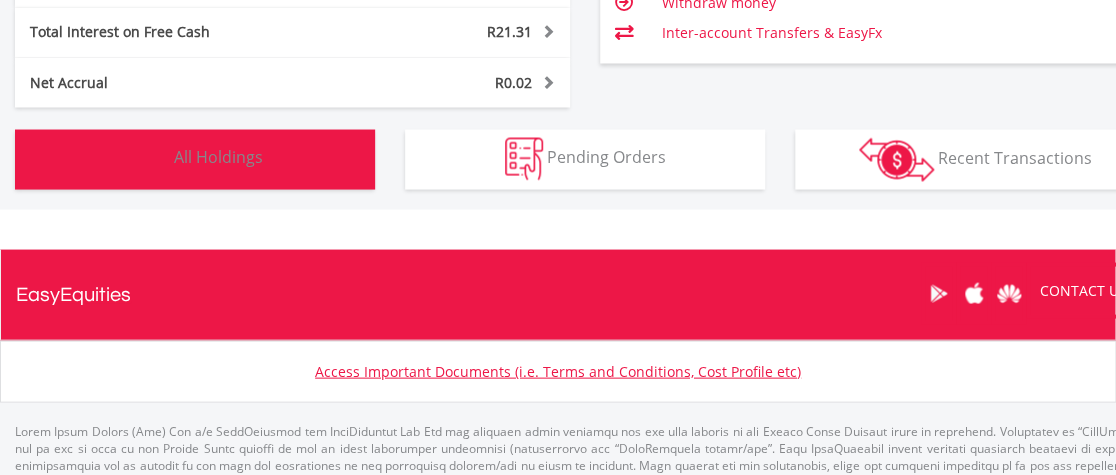 click on "All Holdings" at bounding box center (218, 157) 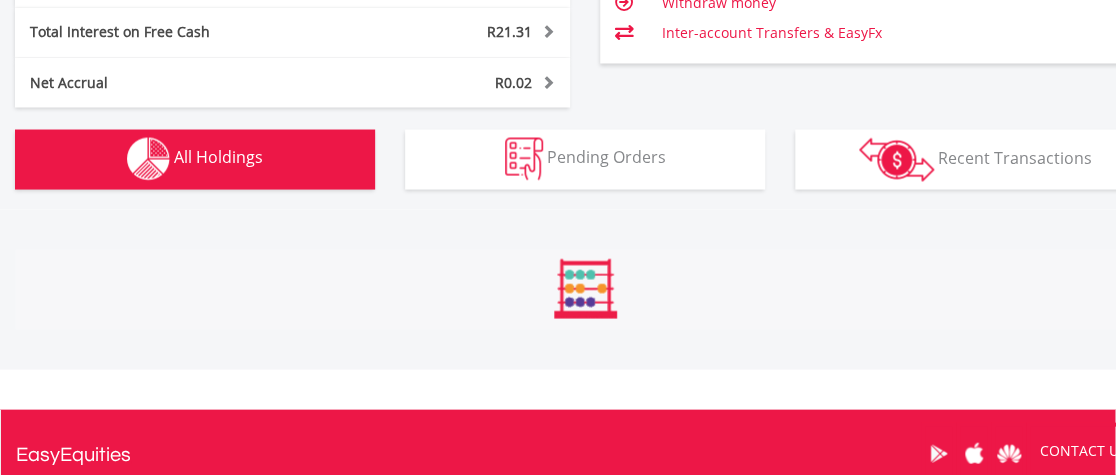 scroll, scrollTop: 1480, scrollLeft: 0, axis: vertical 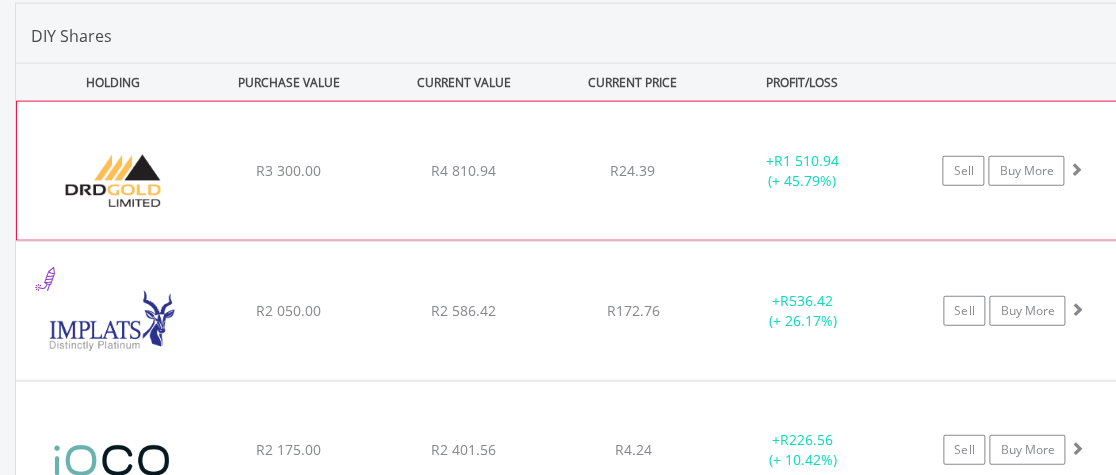 click on "﻿
DRD Gold Limited
R3 300.00
R4 810.94
R24.39
+  R1 510.94 (+ 45.79%)
Sell
Buy More" at bounding box center [585, 171] 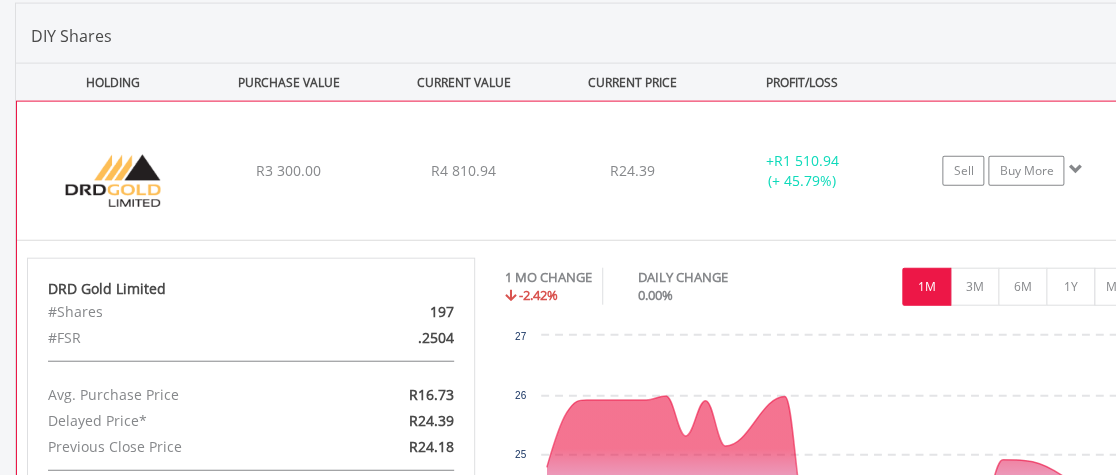 click on "﻿
DRD Gold Limited
R3 300.00
R4 810.94
R24.39
+  R1 510.94 (+ 45.79%)
Sell
Buy More" at bounding box center [585, 171] 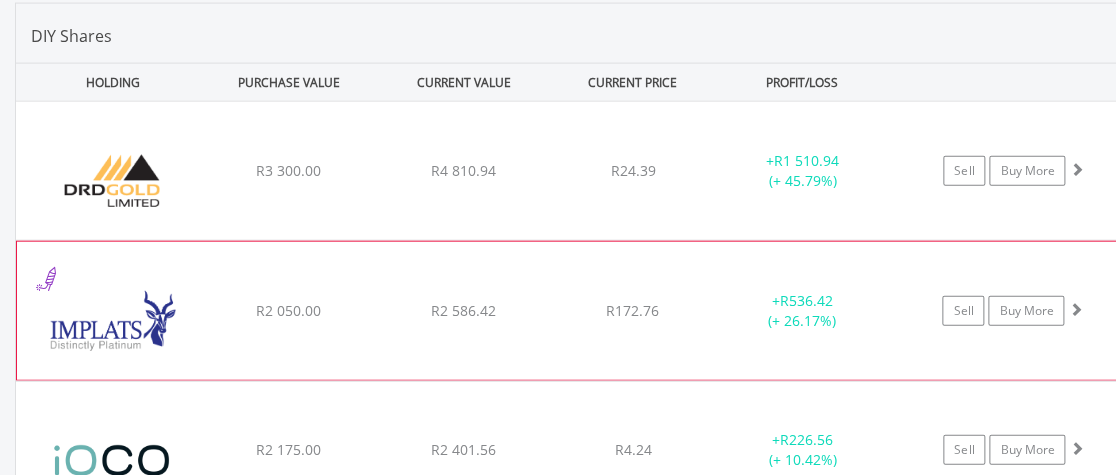 click on "﻿
Impala Platinum Hlgs Limited
R2 050.00
R2 586.42
R172.76
+  R536.42 (+ 26.17%)
Sell
Buy More" at bounding box center [585, 171] 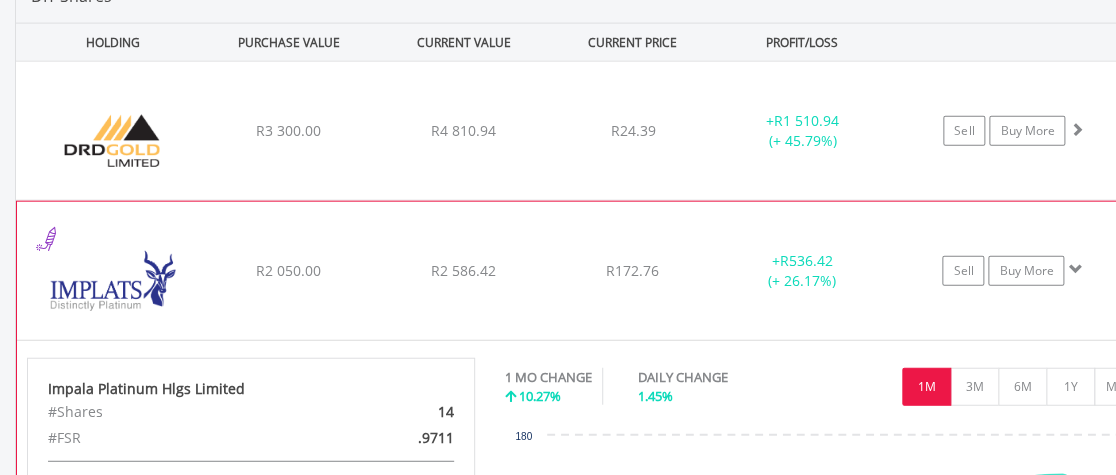 scroll, scrollTop: 1377, scrollLeft: 0, axis: vertical 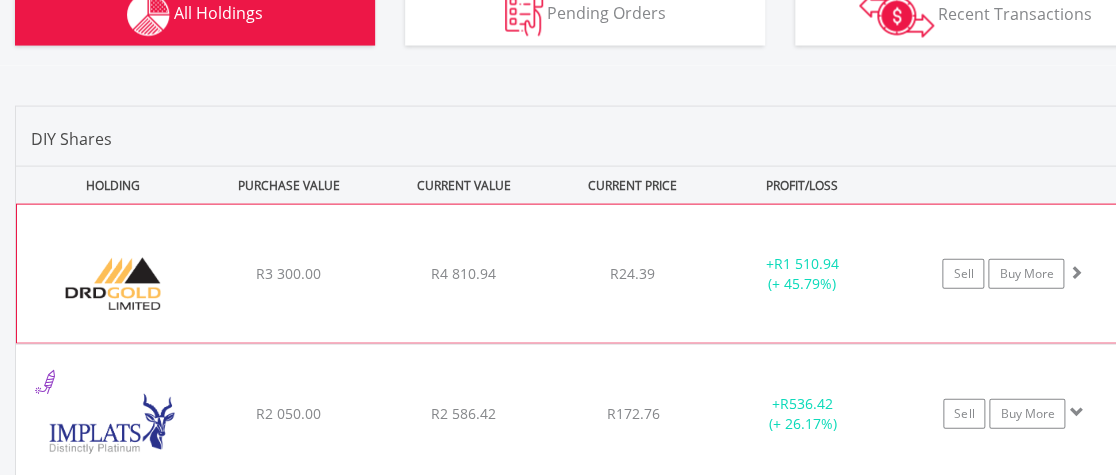 click on "﻿
DRD Gold Limited
R3 300.00
R4 810.94
R24.39
+  R1 510.94 (+ 45.79%)
Sell
Buy More" at bounding box center [585, 274] 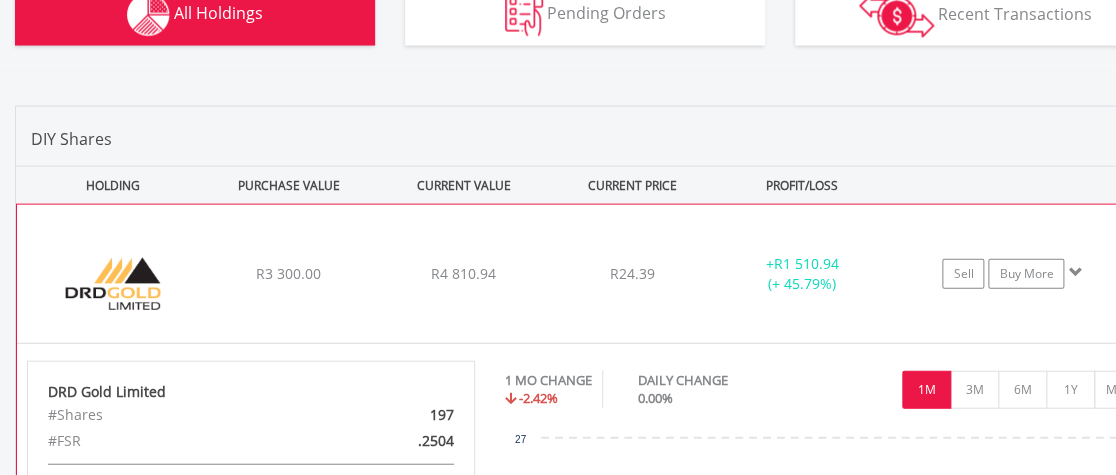 click on "﻿
DRD Gold Limited
R3 300.00
R4 810.94
R24.39
+  R1 510.94 (+ 45.79%)
Sell
Buy More" at bounding box center (585, 274) 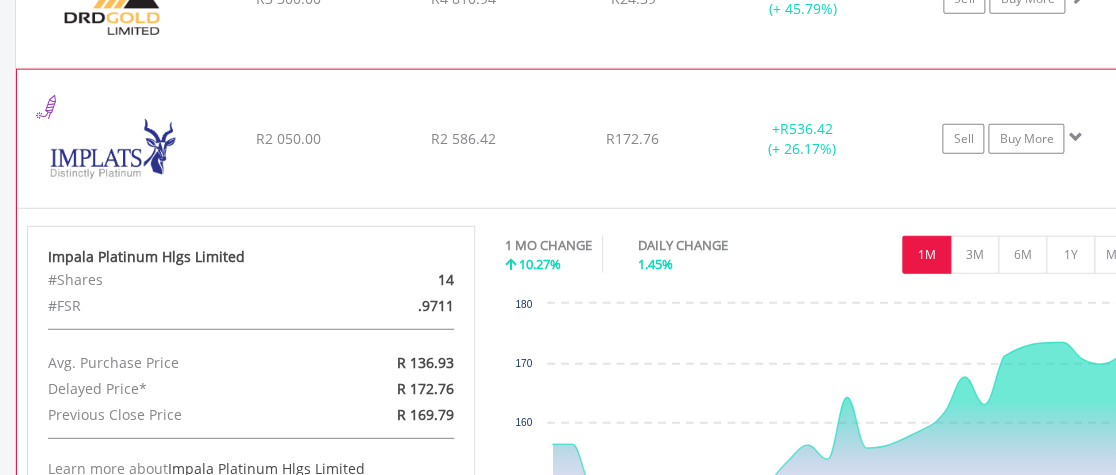 scroll, scrollTop: 1686, scrollLeft: 0, axis: vertical 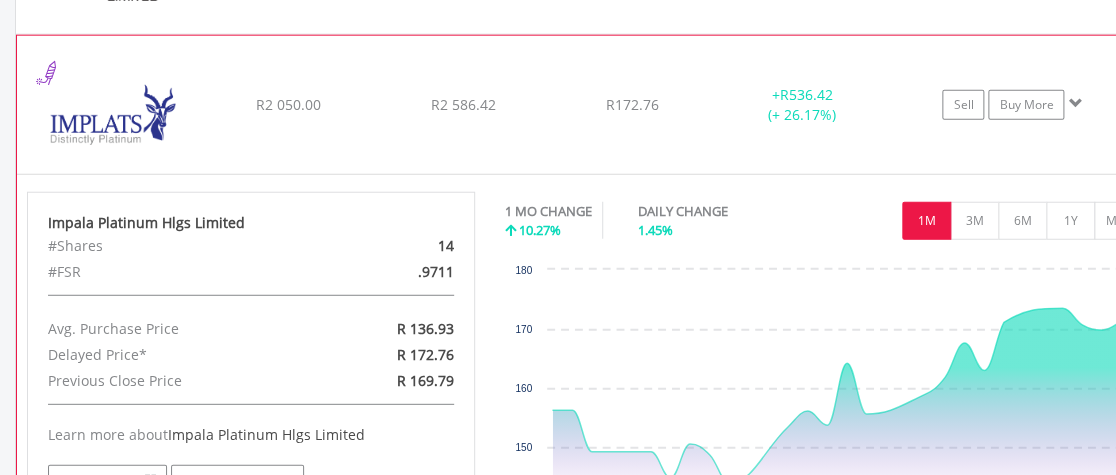 click on "﻿
Impala Platinum Hlgs Limited
R2 050.00
R2 586.42
R172.76
+  R536.42 (+ 26.17%)
Sell
Buy More" at bounding box center [585, -35] 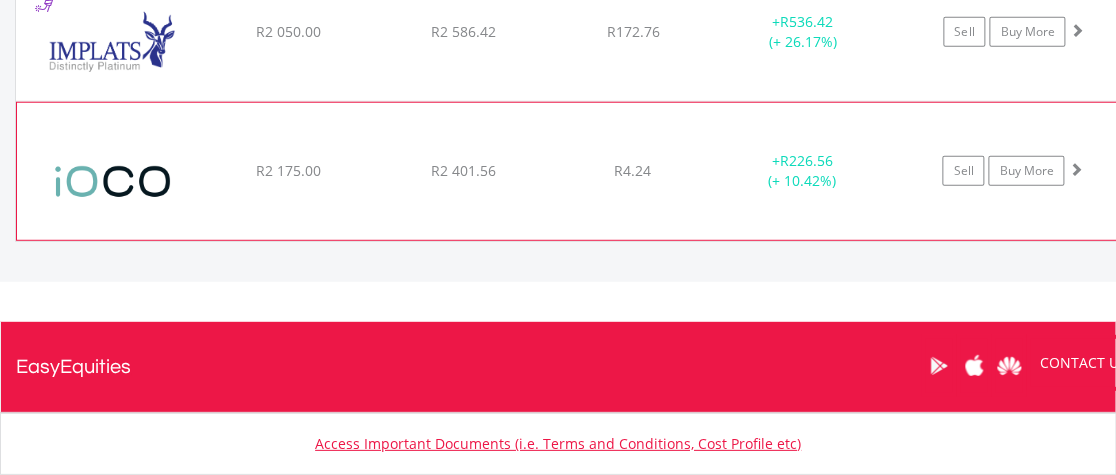 scroll, scrollTop: 1789, scrollLeft: 0, axis: vertical 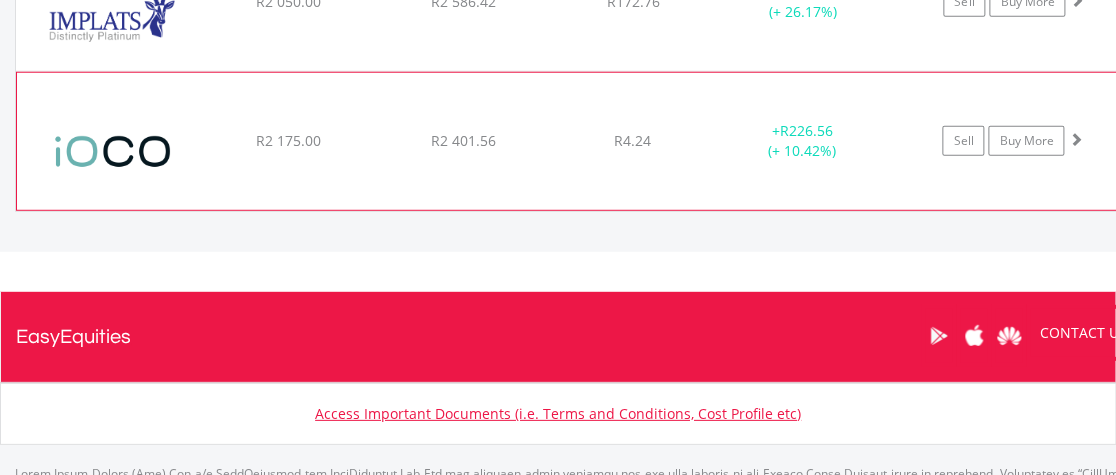 click on "﻿
iOCO Limited
R2 175.00
R2 401.56
R4.24
+  R226.56 (+ 10.42%)
Sell
Buy More" at bounding box center [585, -138] 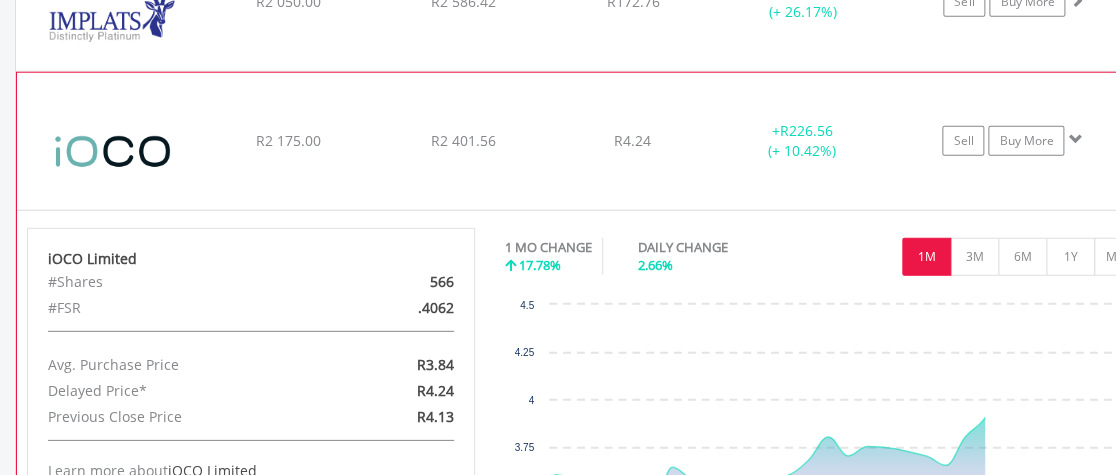 click on "﻿
iOCO Limited
R2 175.00
R2 401.56
R4.24
+  R226.56 (+ 10.42%)
Sell
Buy More" at bounding box center (585, -138) 